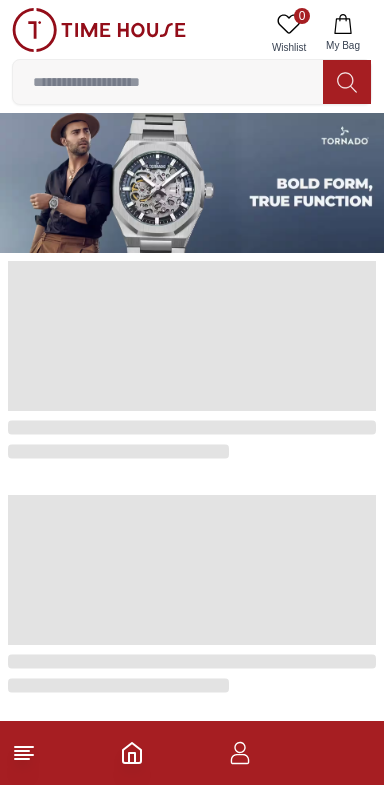 scroll, scrollTop: 0, scrollLeft: 0, axis: both 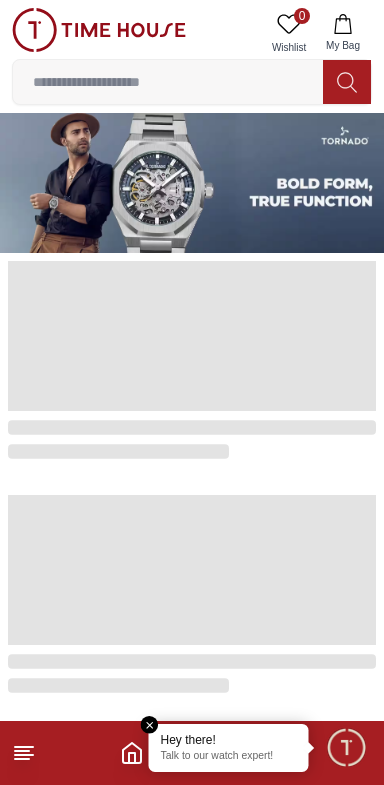 click 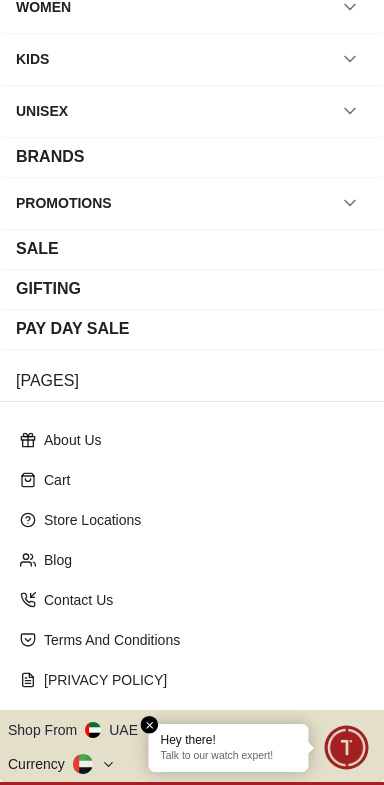 scroll, scrollTop: 187, scrollLeft: 0, axis: vertical 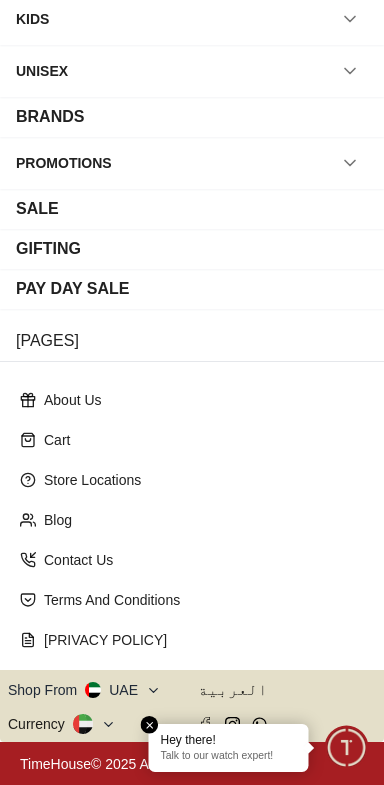 click at bounding box center [150, 725] 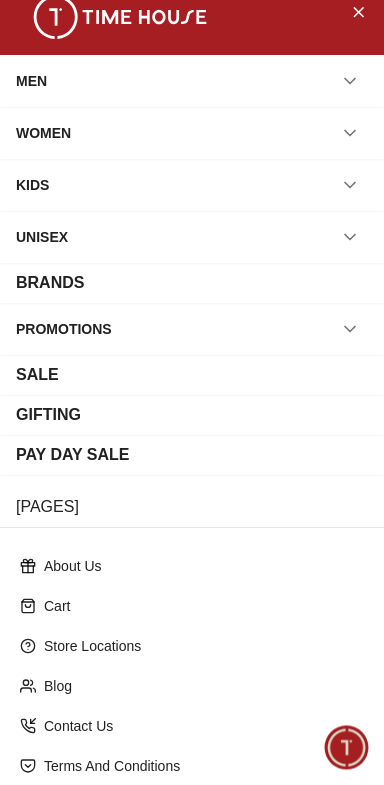scroll, scrollTop: 0, scrollLeft: 0, axis: both 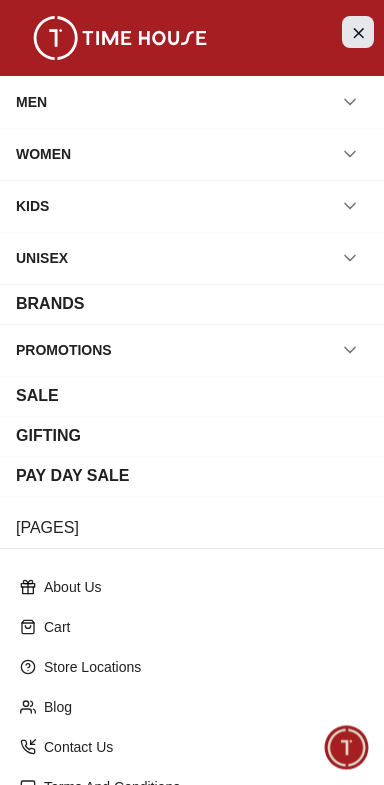 click 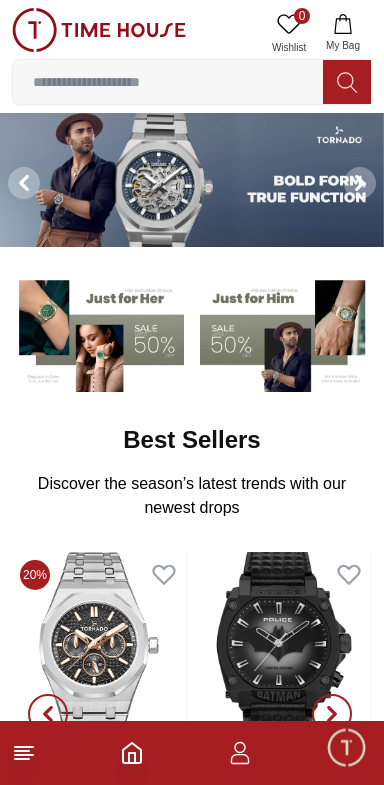 click at bounding box center [346, 747] 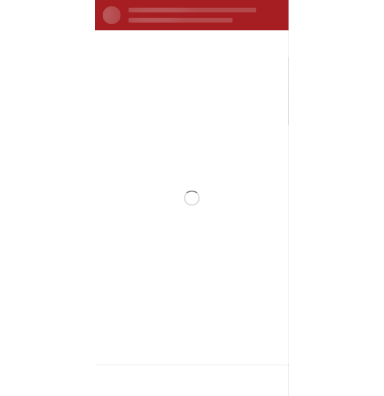 scroll, scrollTop: 0, scrollLeft: 0, axis: both 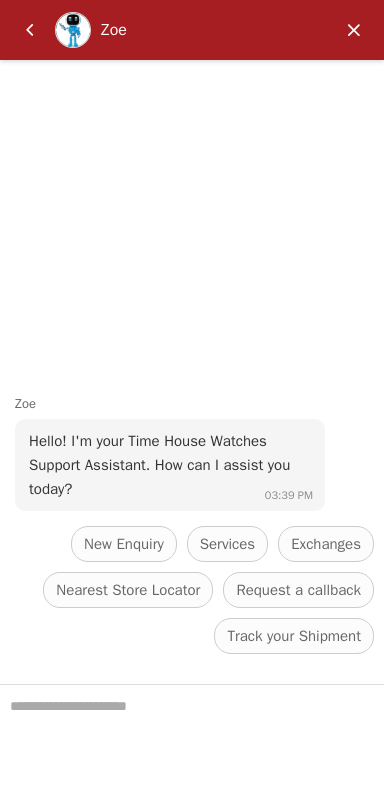 click at bounding box center (354, 30) 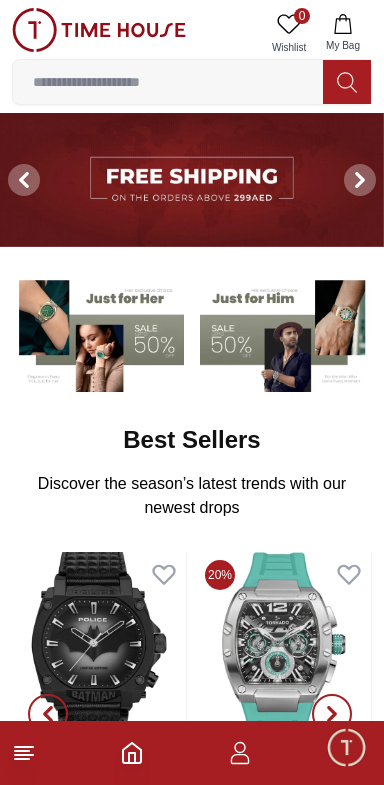 click 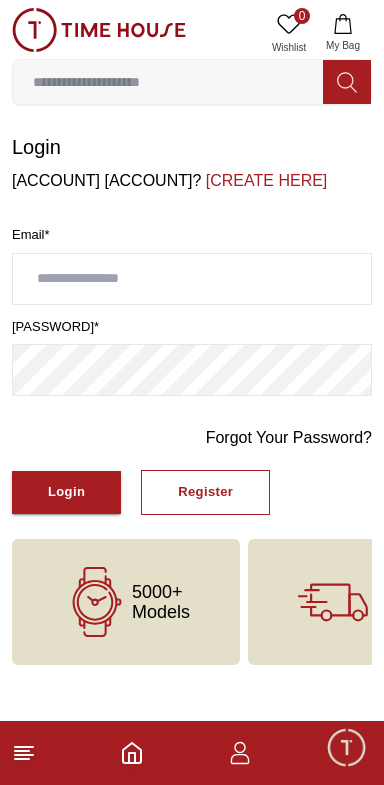 click at bounding box center [192, 279] 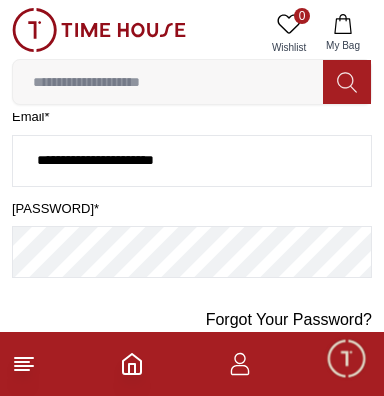 scroll, scrollTop: 116, scrollLeft: 0, axis: vertical 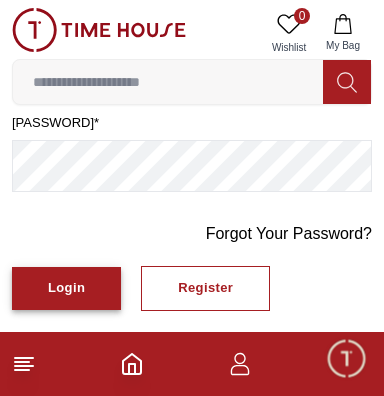 click on "Login" at bounding box center [66, 288] 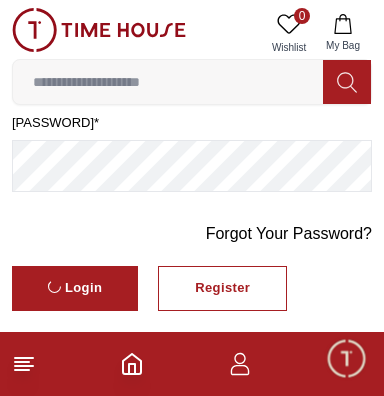 scroll, scrollTop: 0, scrollLeft: 0, axis: both 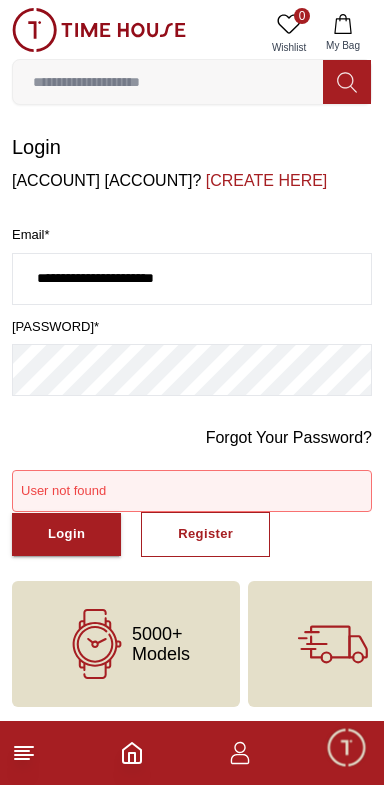 click on "**********" at bounding box center [192, 279] 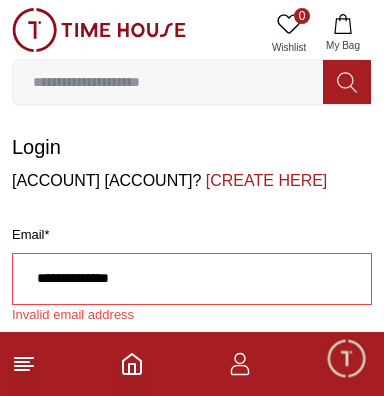 type on "**********" 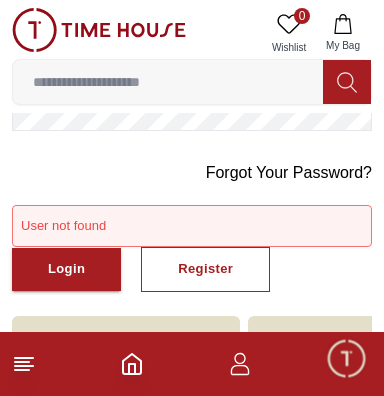 scroll, scrollTop: 271, scrollLeft: 0, axis: vertical 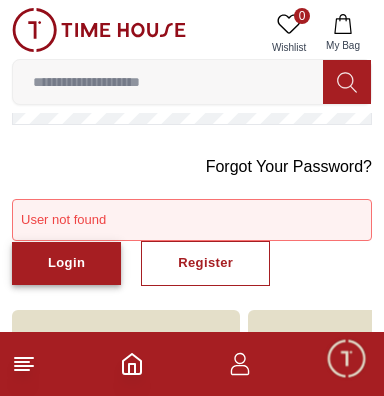 type on "**********" 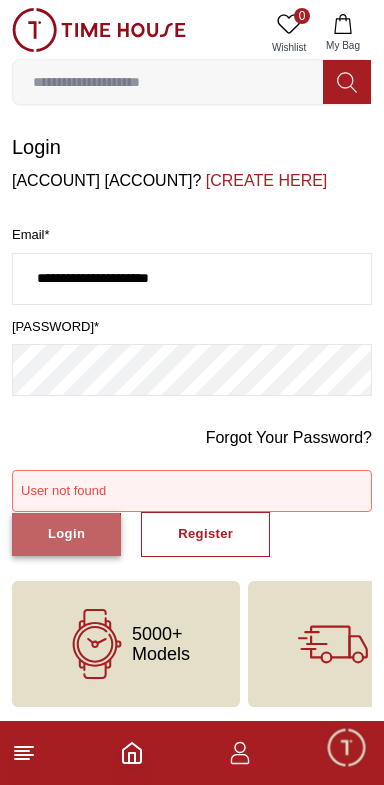 click on "Login" at bounding box center [66, 534] 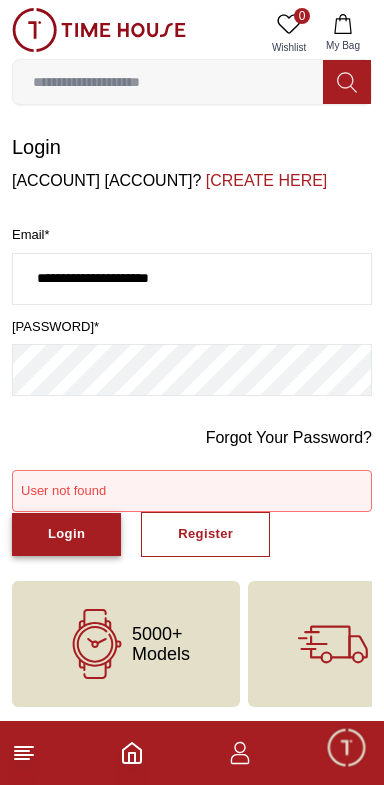 click on "Login" at bounding box center (66, 534) 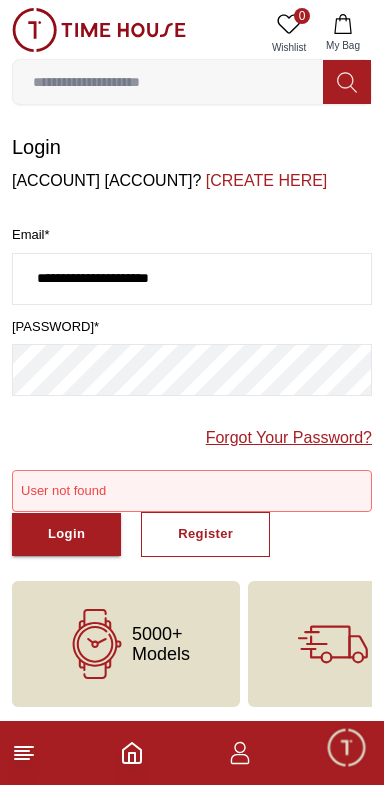 click on "Forgot Your Password?" at bounding box center (289, 438) 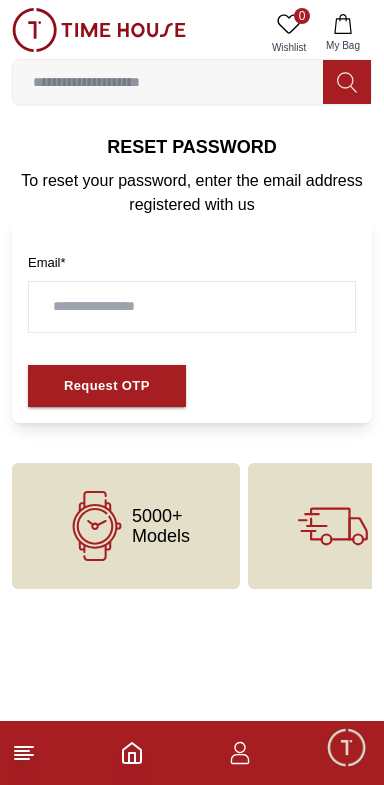 click at bounding box center (192, 307) 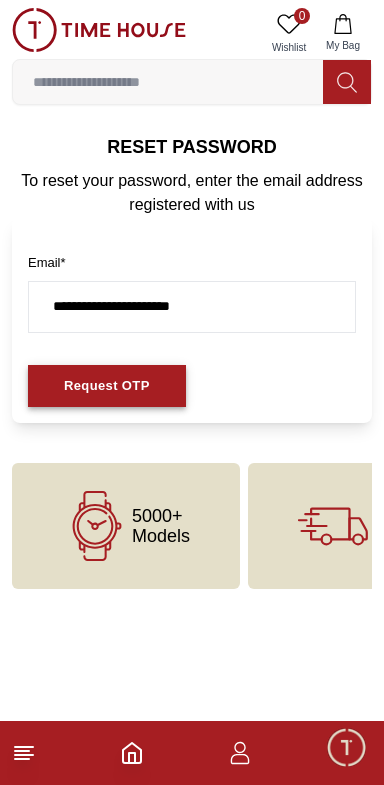 click on "Request OTP" at bounding box center (107, 386) 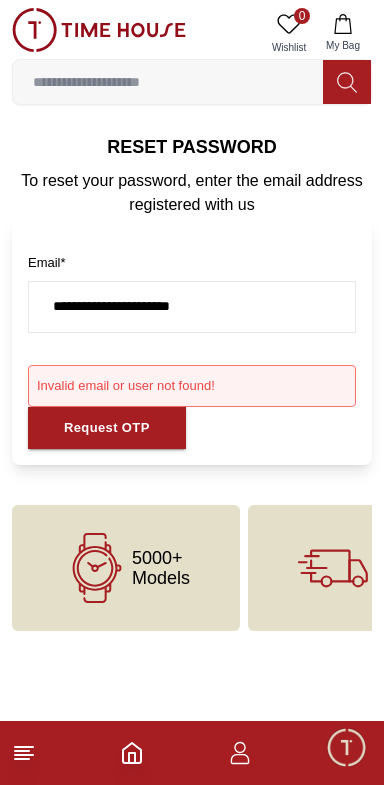click on "**********" at bounding box center [192, 307] 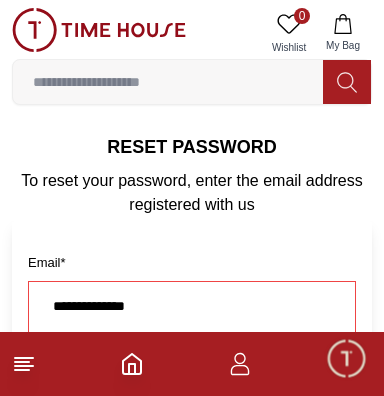 type on "**********" 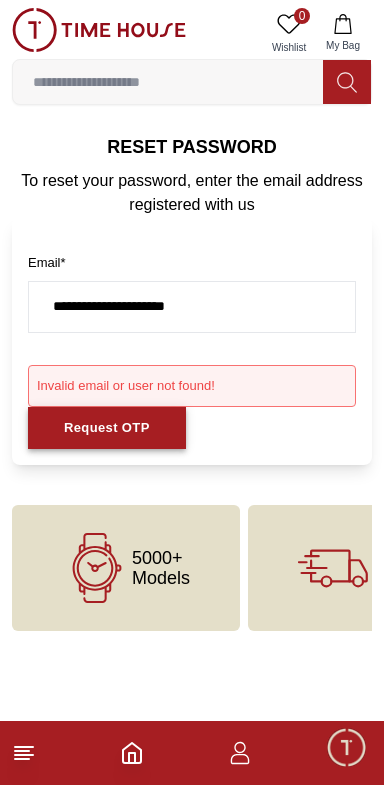 type on "**********" 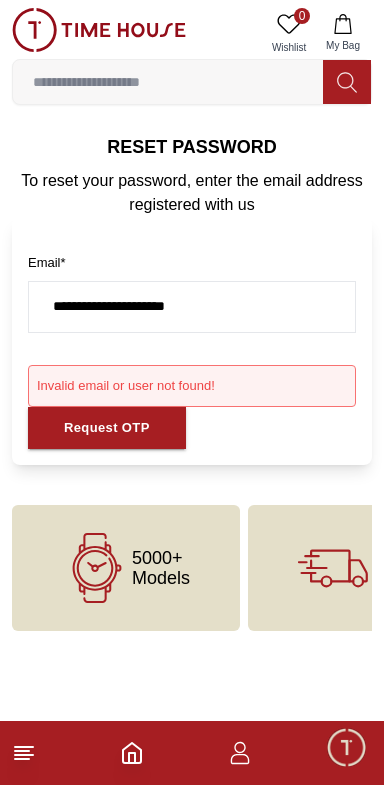 click 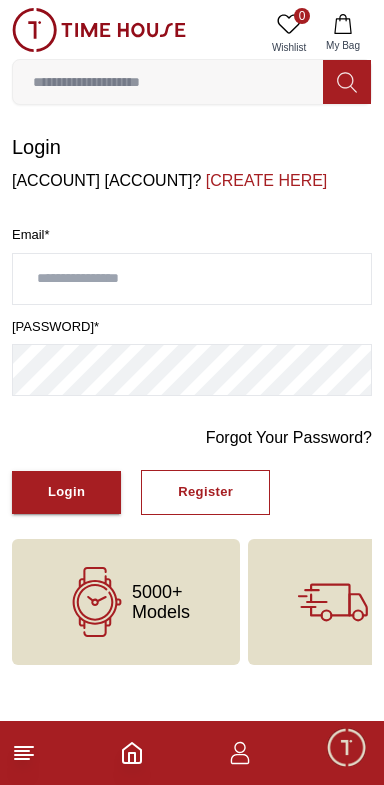 click 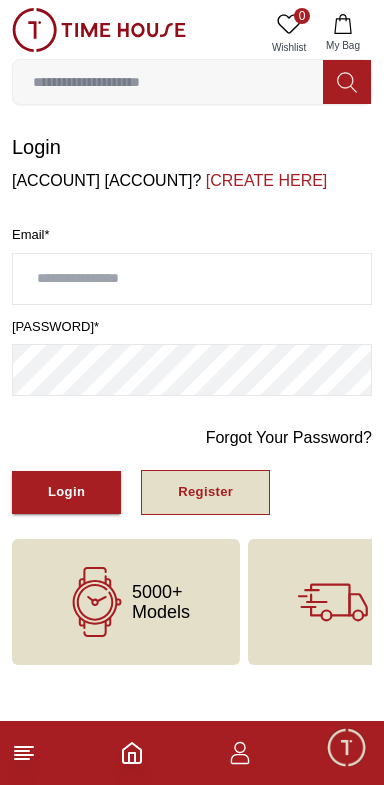 click on "Register" at bounding box center [205, 492] 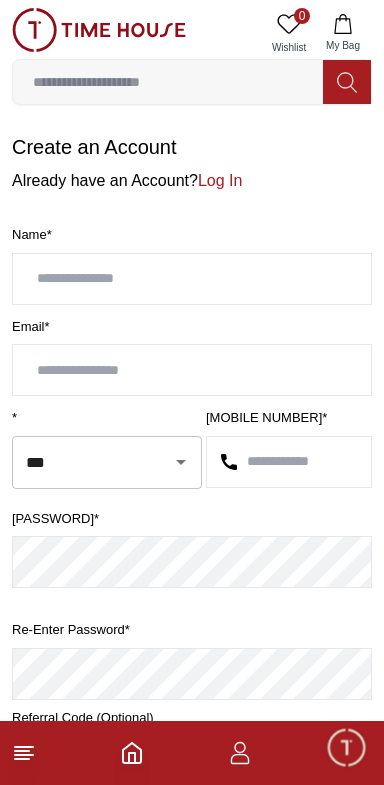 click at bounding box center [192, 279] 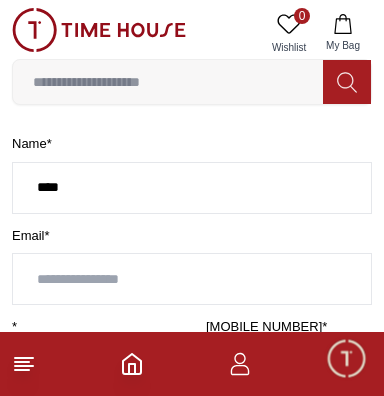 scroll, scrollTop: 96, scrollLeft: 0, axis: vertical 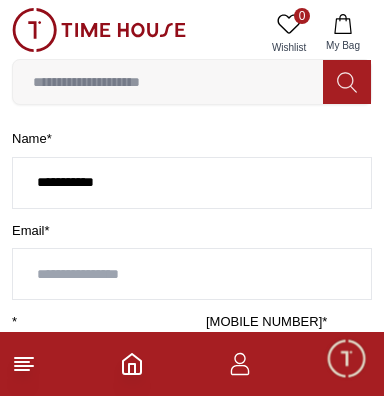 type on "**********" 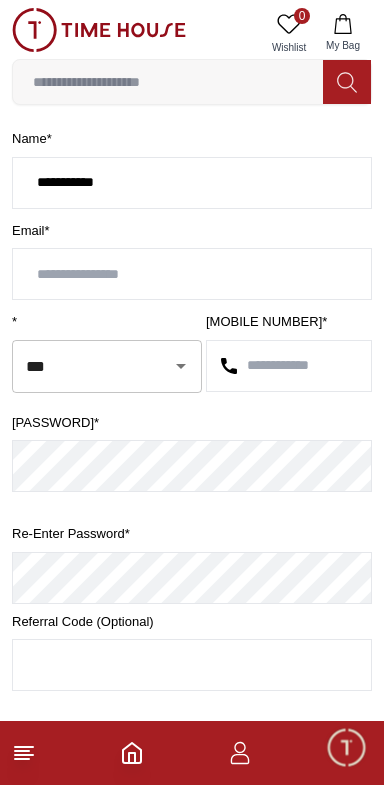 type on "**********" 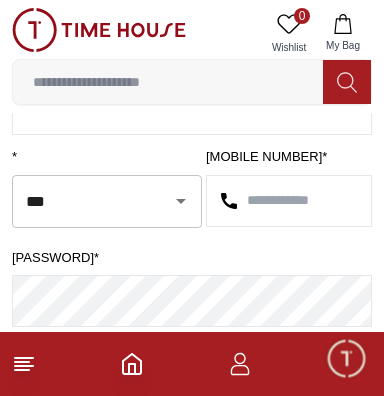 scroll, scrollTop: 266, scrollLeft: 0, axis: vertical 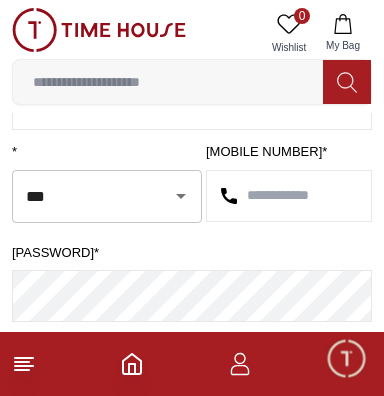 click 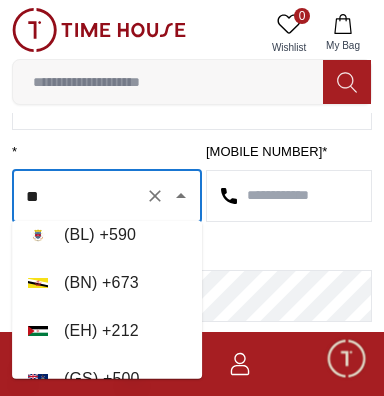 type on "*" 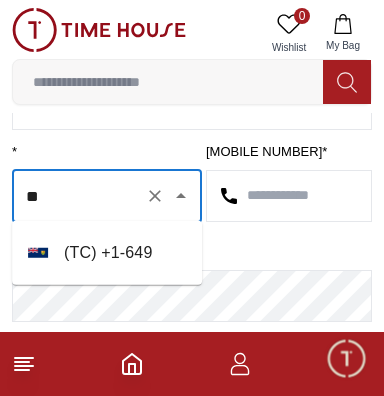 scroll, scrollTop: 0, scrollLeft: 0, axis: both 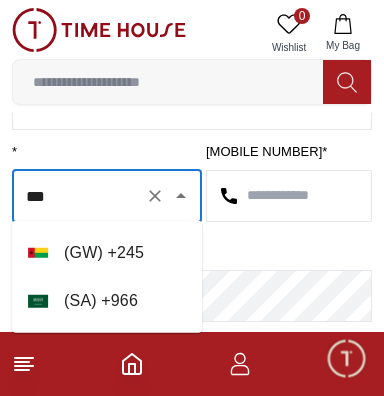 click on "( SA ) + 966" at bounding box center [107, 301] 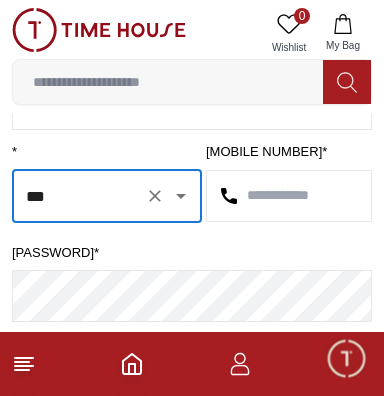 type on "***" 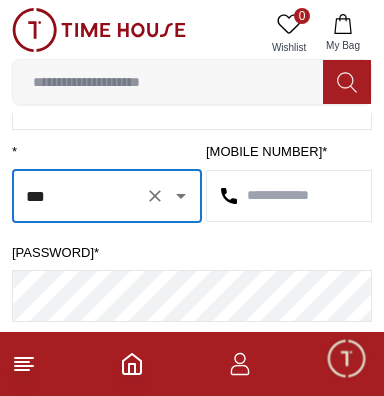 click at bounding box center [289, 196] 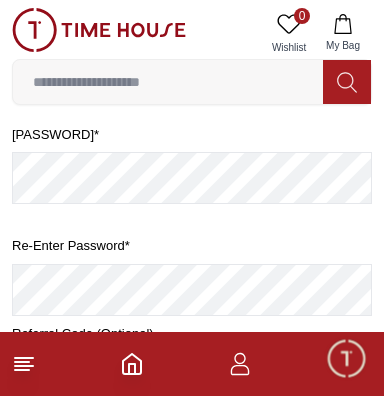 scroll, scrollTop: 385, scrollLeft: 0, axis: vertical 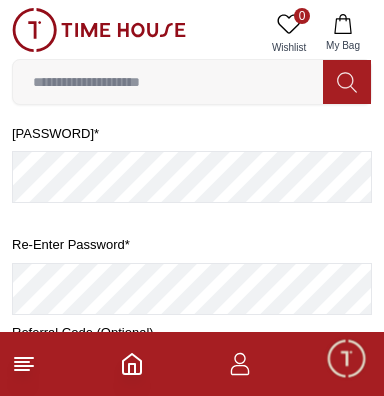 type on "*********" 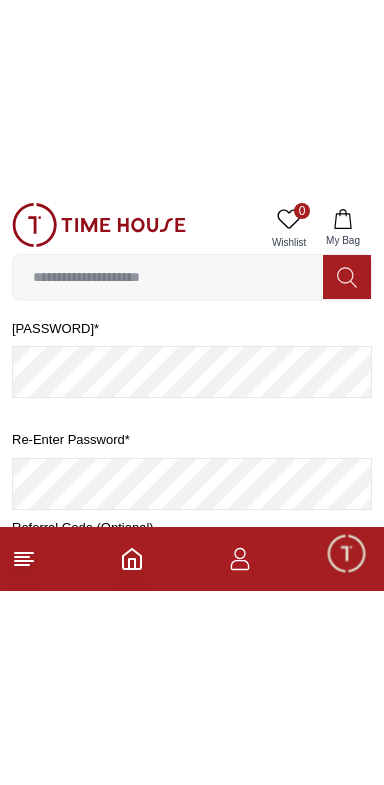 scroll, scrollTop: 348, scrollLeft: 0, axis: vertical 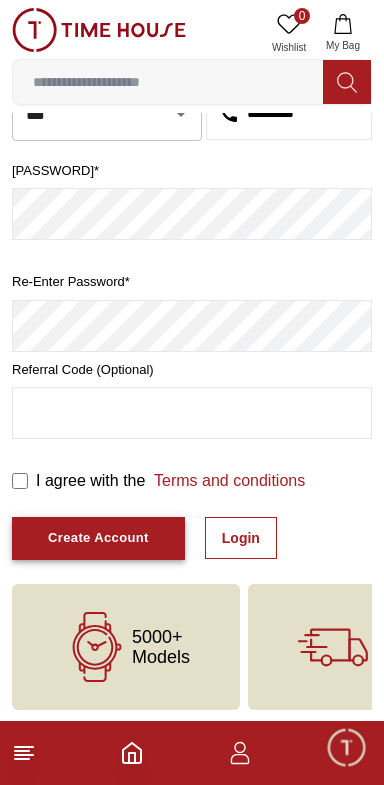 click on "Create Account" at bounding box center (98, 538) 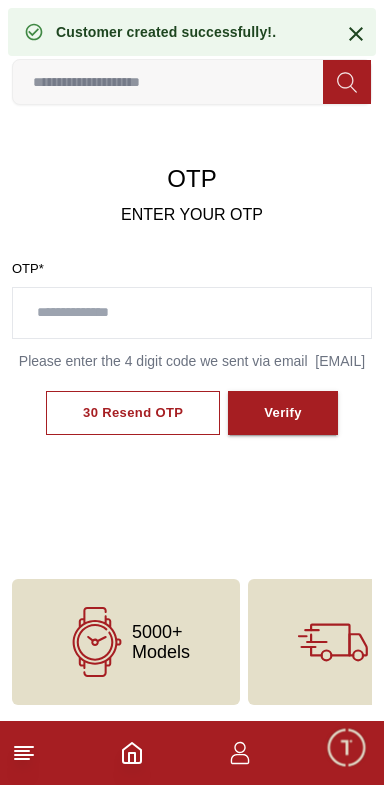 scroll, scrollTop: 86, scrollLeft: 0, axis: vertical 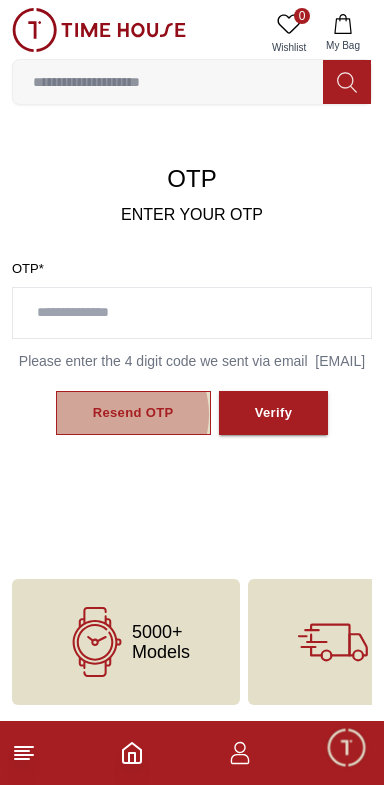 click on "Resend OTP" at bounding box center [133, 413] 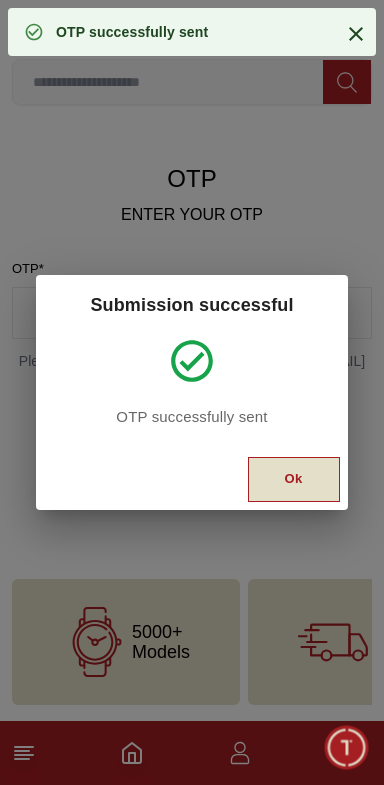 click on "Ok" at bounding box center [294, 479] 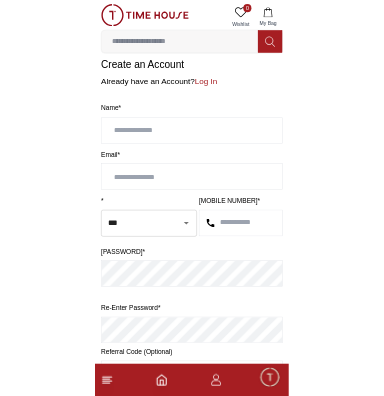 scroll, scrollTop: 0, scrollLeft: 0, axis: both 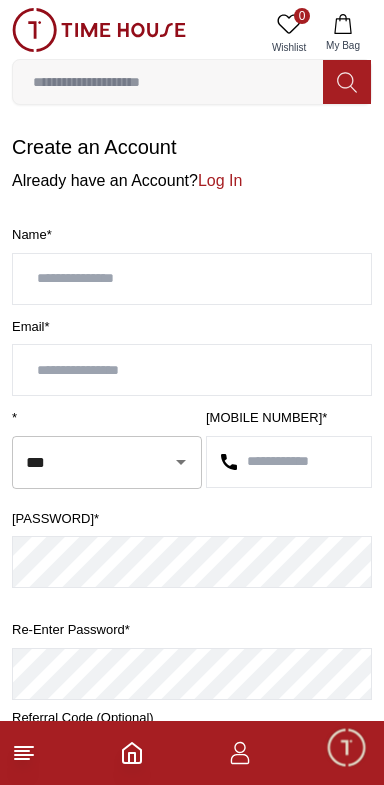 click at bounding box center (192, 279) 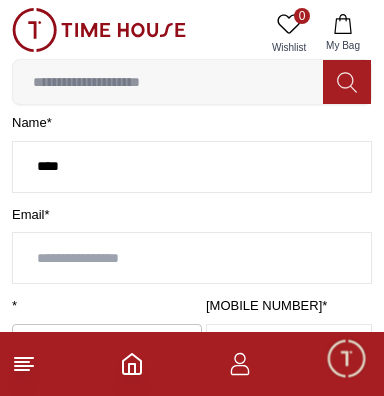 scroll, scrollTop: 113, scrollLeft: 0, axis: vertical 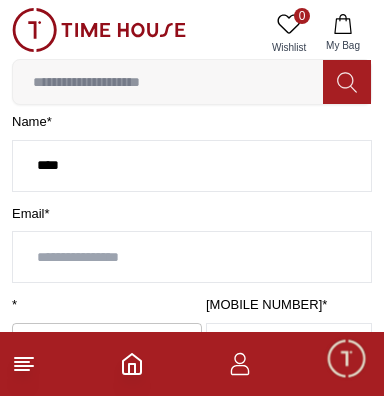 type on "****" 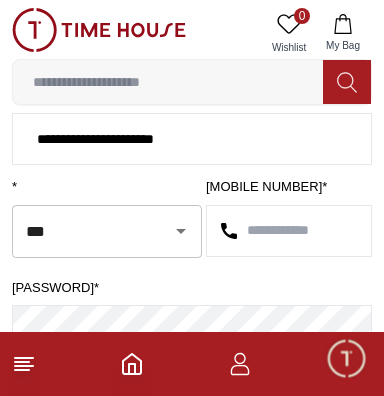 scroll, scrollTop: 237, scrollLeft: 0, axis: vertical 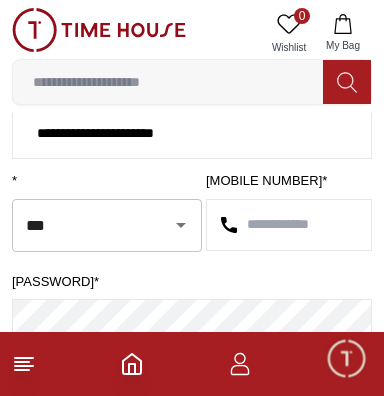 click 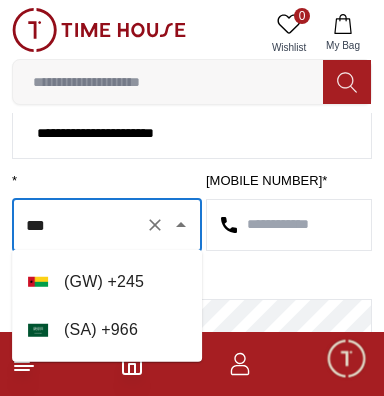 click on "( SA ) + 966" at bounding box center (107, 330) 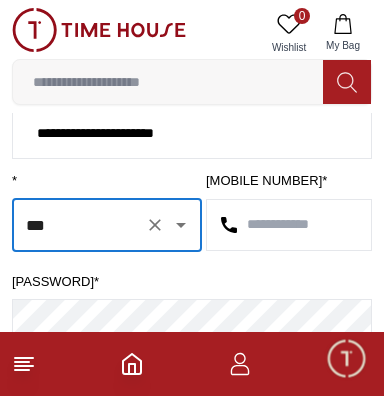 type on "***" 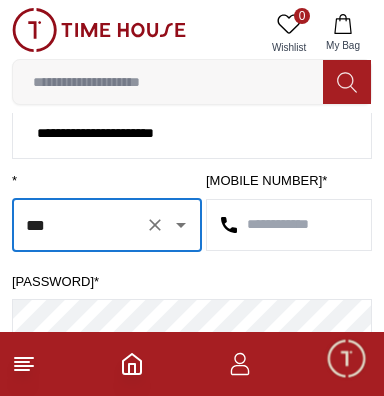 click at bounding box center (289, 225) 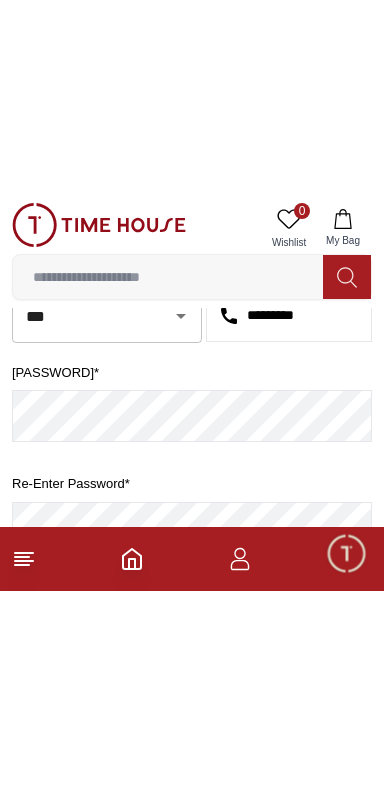 scroll, scrollTop: 347, scrollLeft: 0, axis: vertical 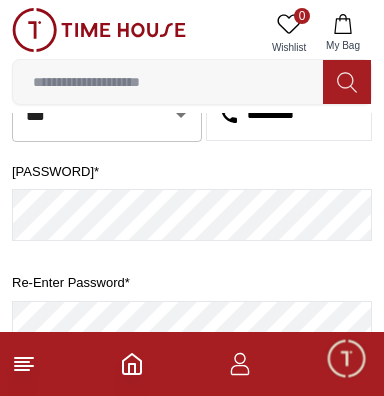 type on "*********" 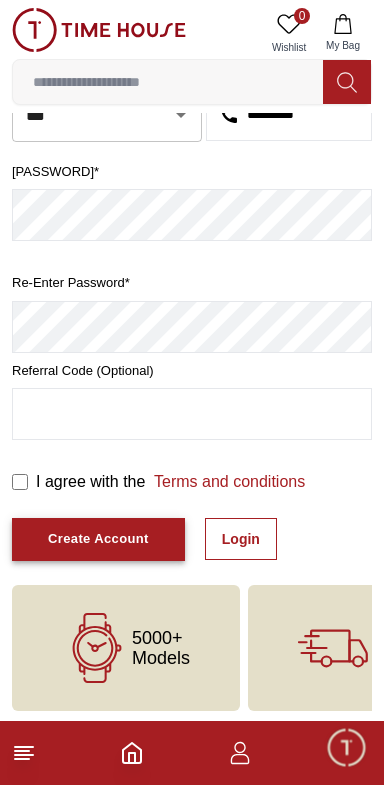 click on "Create Account" at bounding box center (98, 539) 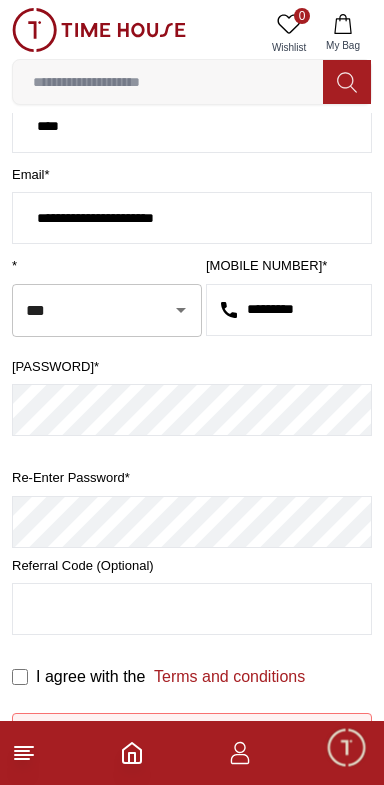 scroll, scrollTop: 144, scrollLeft: 0, axis: vertical 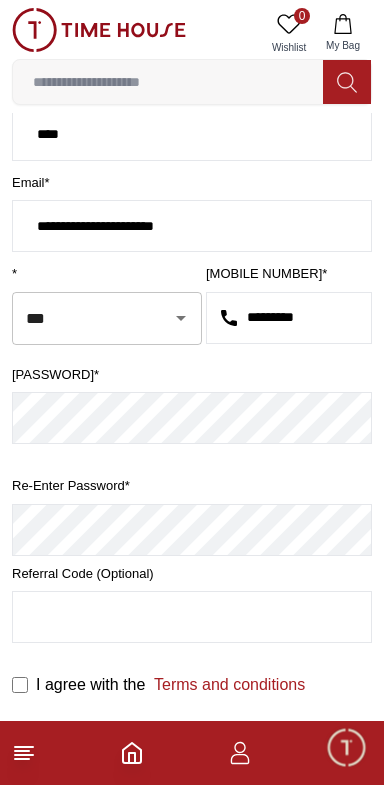 click 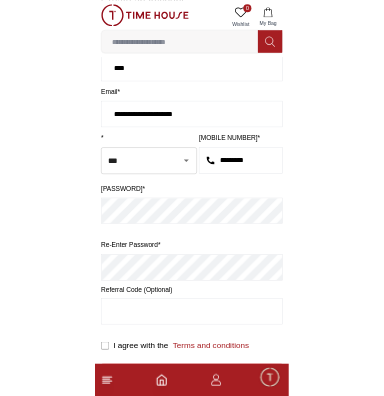 scroll, scrollTop: 0, scrollLeft: 0, axis: both 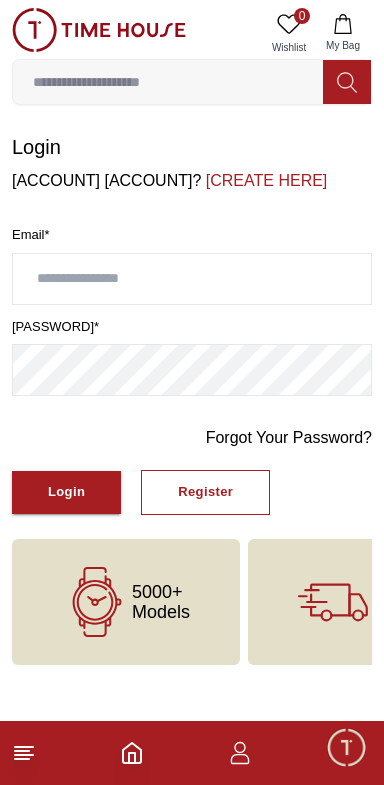 click at bounding box center (192, 279) 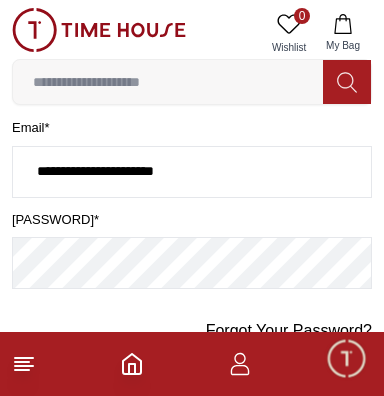 scroll, scrollTop: 107, scrollLeft: 0, axis: vertical 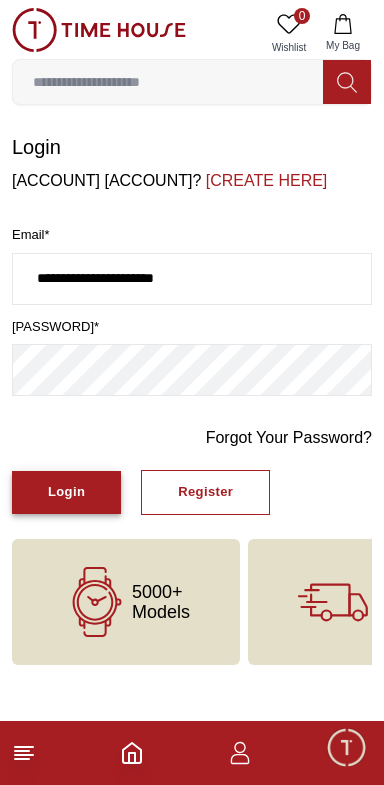 click on "Login" at bounding box center (66, 492) 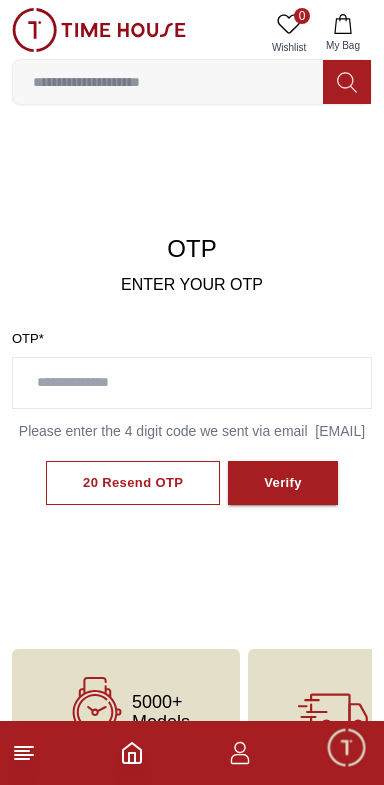 click at bounding box center (192, 383) 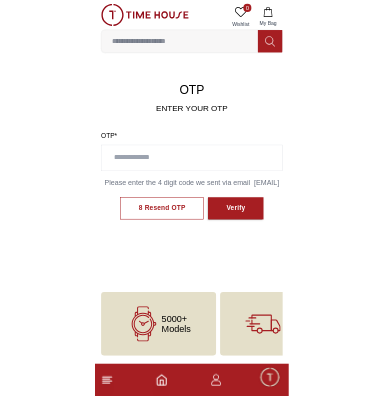 scroll, scrollTop: 183, scrollLeft: 0, axis: vertical 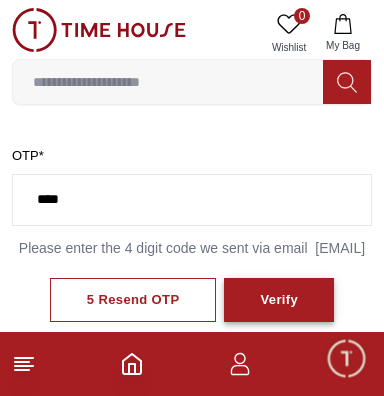type on "****" 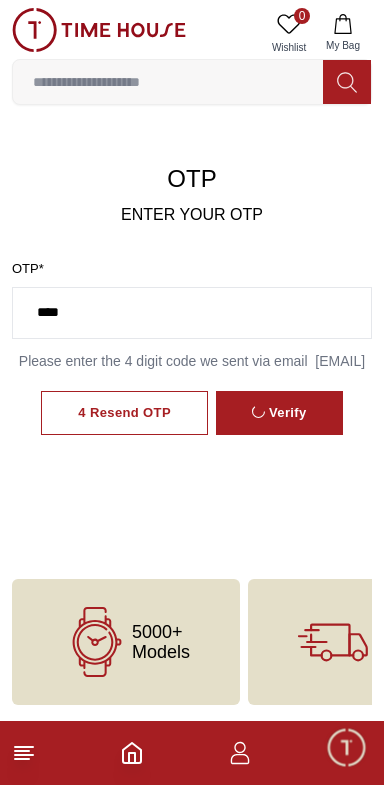 scroll, scrollTop: 129, scrollLeft: 0, axis: vertical 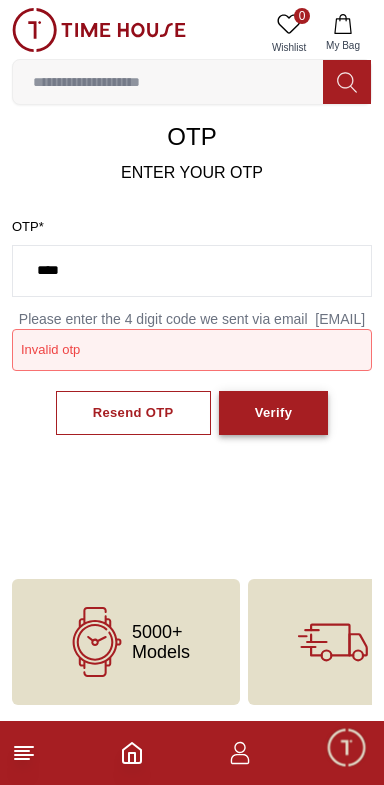 click on "Verify" at bounding box center [274, 413] 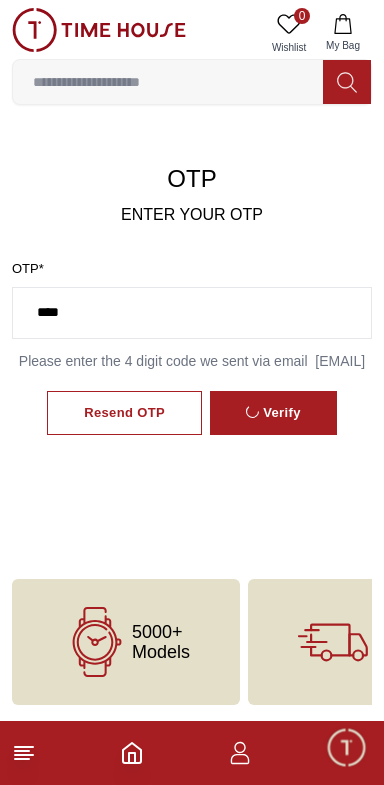 scroll, scrollTop: 129, scrollLeft: 0, axis: vertical 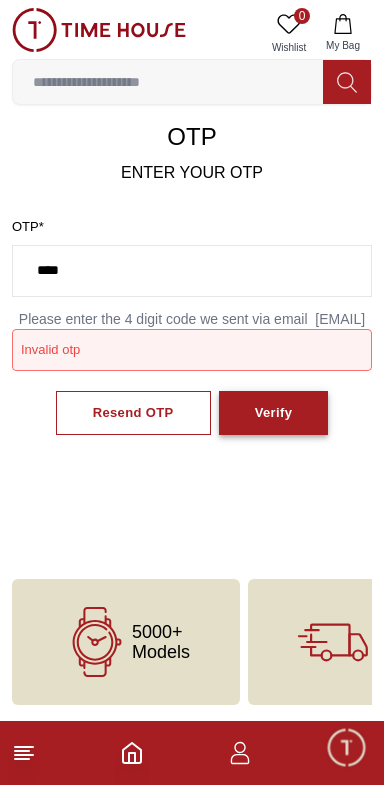 click on "Verify" at bounding box center [274, 413] 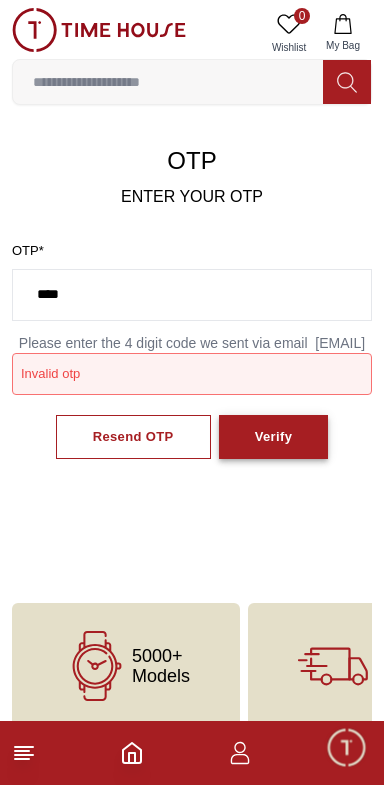 scroll, scrollTop: 129, scrollLeft: 0, axis: vertical 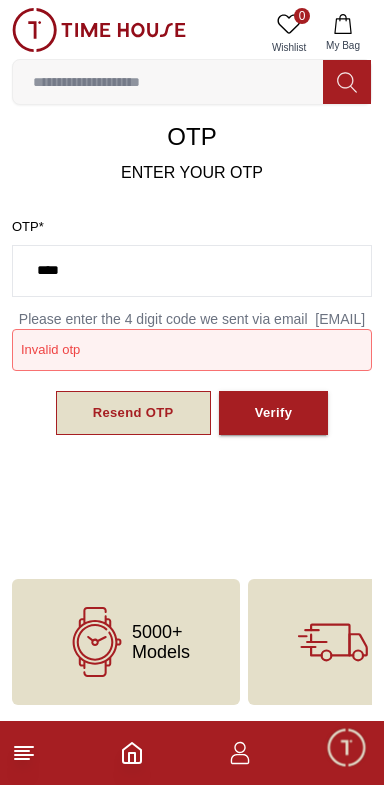 click on "Resend OTP" at bounding box center (133, 413) 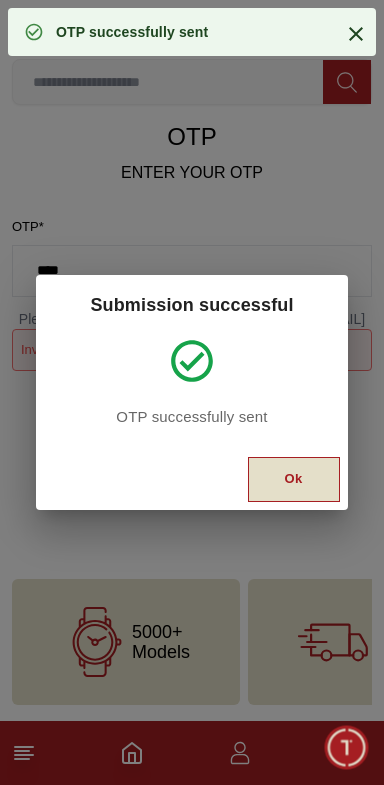 click on "Ok" at bounding box center [294, 479] 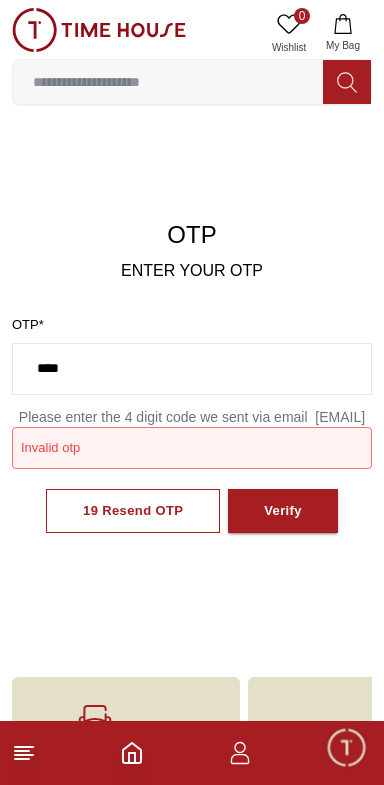 scroll, scrollTop: 0, scrollLeft: 0, axis: both 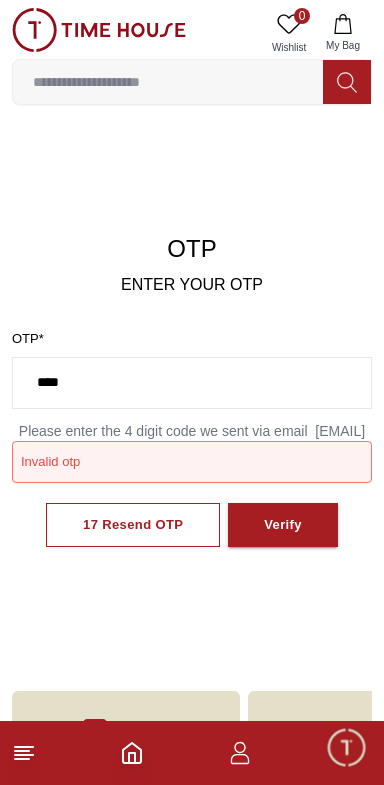 click at bounding box center (168, 82) 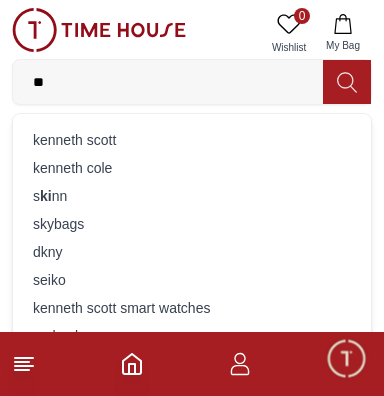 type on "***" 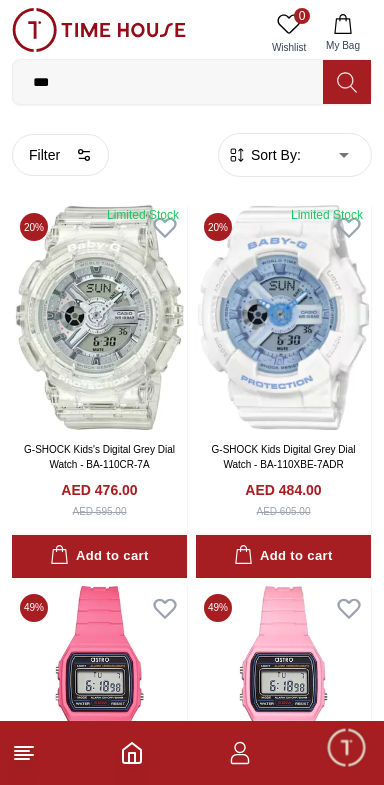 click on "Sort By:" at bounding box center (274, 155) 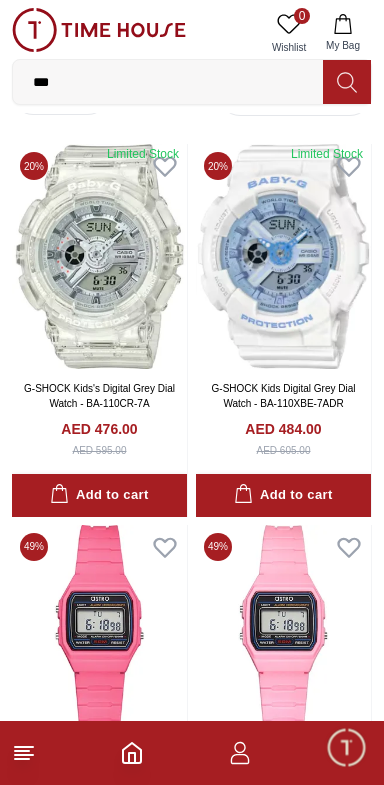 scroll, scrollTop: 0, scrollLeft: 0, axis: both 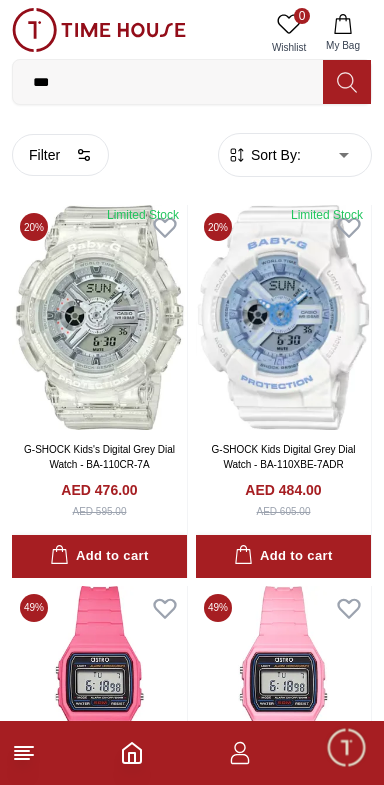 click on "100% Genuine products with International Warranty Shop From UAE | العربية | Currency | 0 Wishlist My Bag *** idee skinn polaroid mark des vince kid s kid s eyewear kid 's watches astro kid s's black dial astro kid s's orange dial astro kid s's grey dial astro kid s analog-digital blue astro kid s's analog-digital light astro kid s digital pink astro kid s's analog white lee cooper kid s's white lee cooper kid s analog lee cooper kid s retro Trending Searches 1200 Police Casio Women 2100 Lee cooper Beverly hills Watch Seiko Beverly Top Brands Quantum Carlton Astro Citizen Help Our Stores My Account 0 Wishlist My Bag Home Filter By Clear Brands Lee Cooper Astro G-Shock Color Black Green Blue Red Dark Blue Silver Silver / Black Orange Rose Gold Grey White Mop White White / Rose Gold Silver / Gold Silver / Rose Gold Black / Black Black / Silver Black / Rose Gold Gold Yellow Dark Green Brown White / Silver Light Blue Black /Rose Gold Pink 10" at bounding box center [192, 2103] 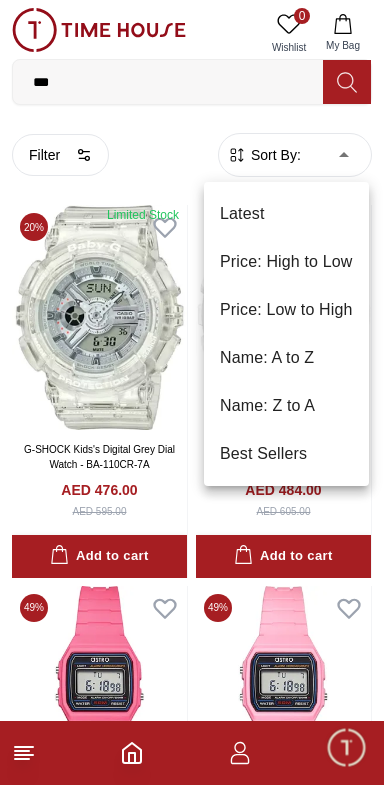 click on "Price: Low to High" at bounding box center [286, 310] 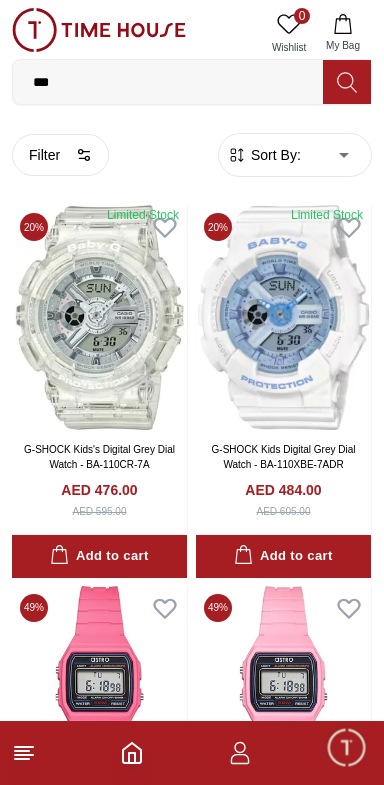 type on "*" 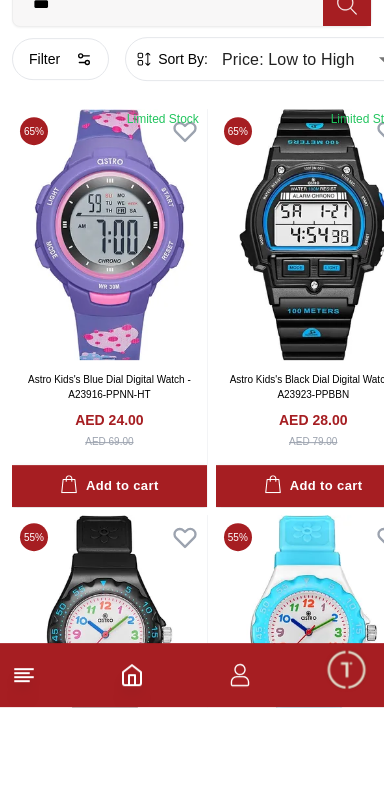 scroll, scrollTop: 18, scrollLeft: 0, axis: vertical 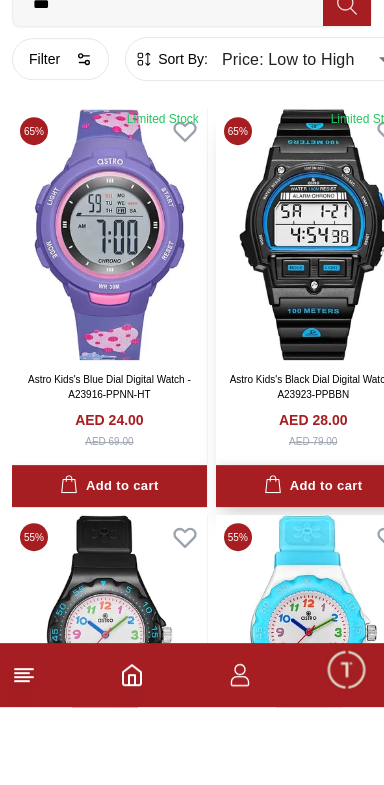 click on "Add to cart" at bounding box center (313, 564) 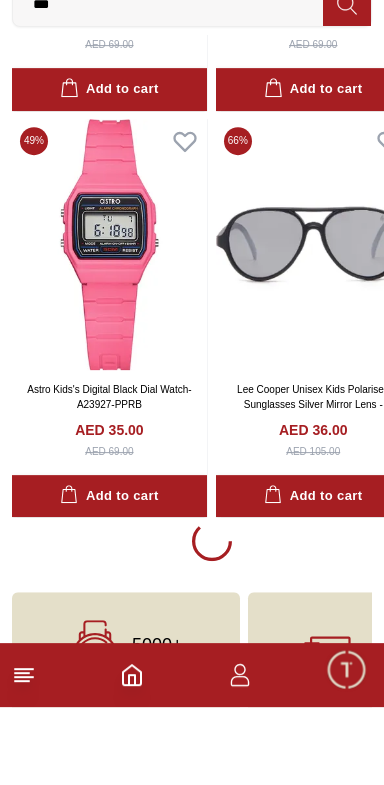 scroll, scrollTop: 3670, scrollLeft: 0, axis: vertical 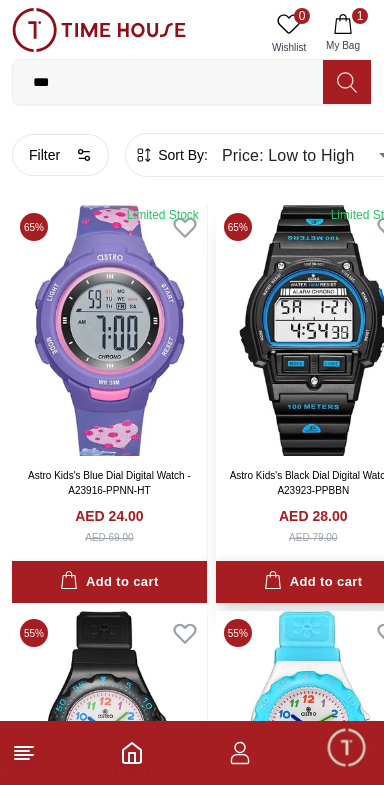 click on "Add to cart" at bounding box center (313, 582) 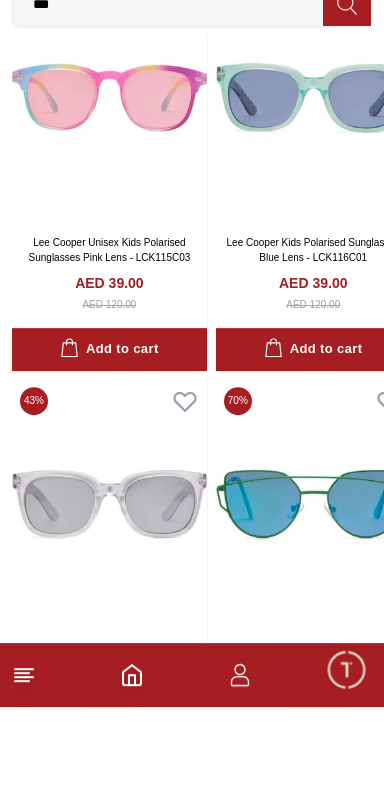 scroll, scrollTop: 11784, scrollLeft: 0, axis: vertical 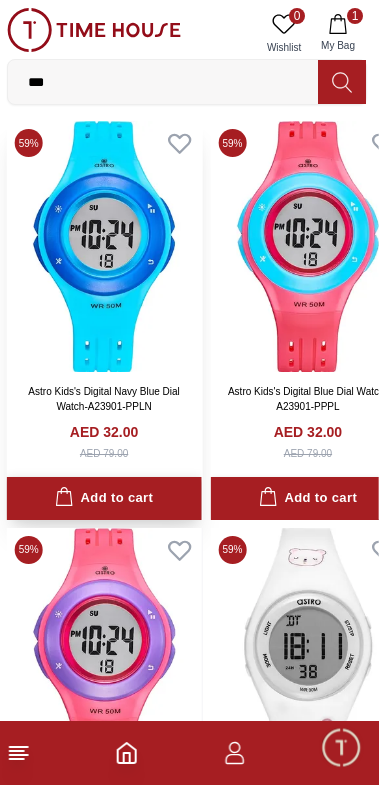click on "Add to cart" at bounding box center (109, 498) 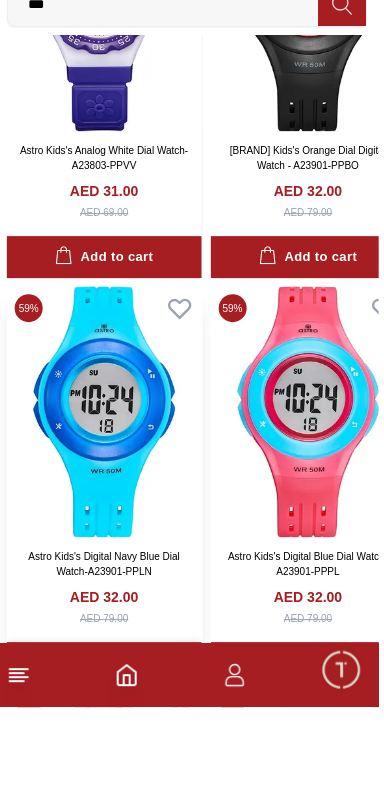 scroll, scrollTop: 1069, scrollLeft: 0, axis: vertical 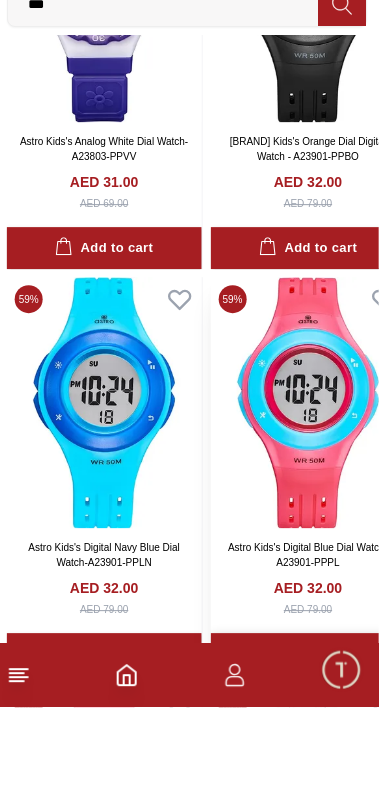click on "Add to cart" at bounding box center (313, 732) 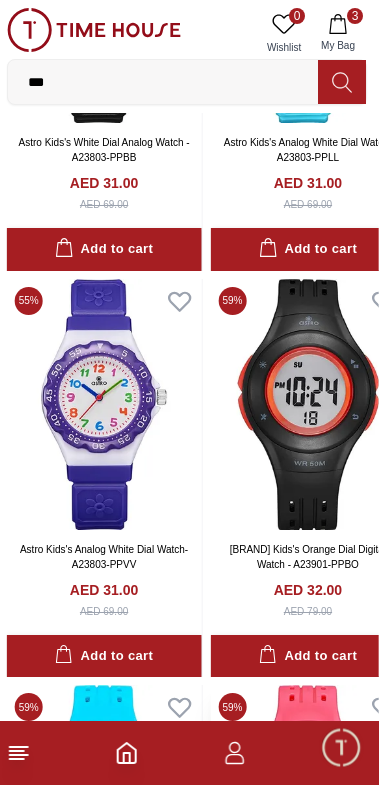 scroll, scrollTop: 739, scrollLeft: 0, axis: vertical 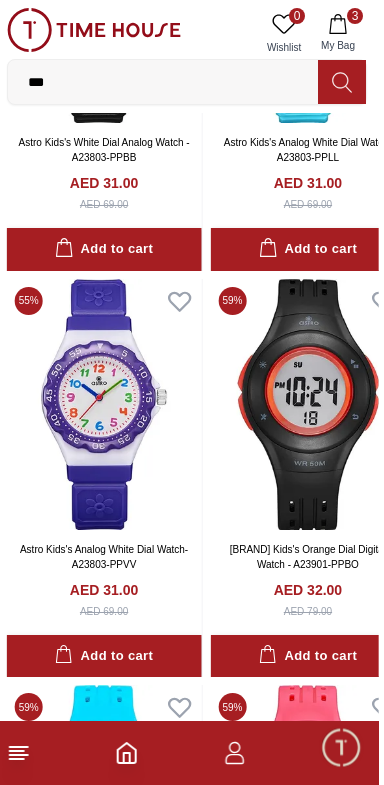 click on "3 My Bag" at bounding box center (343, 33) 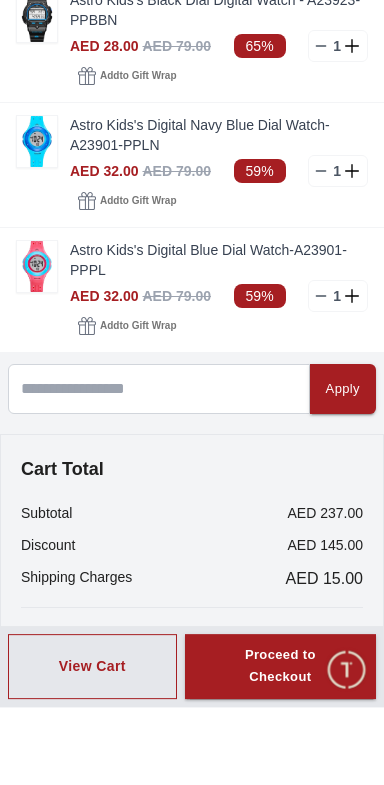 scroll, scrollTop: 739, scrollLeft: 0, axis: vertical 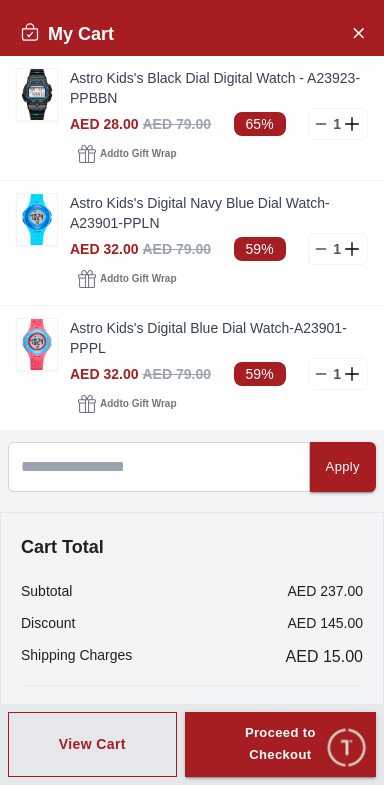 click on "My Cart" at bounding box center [67, 34] 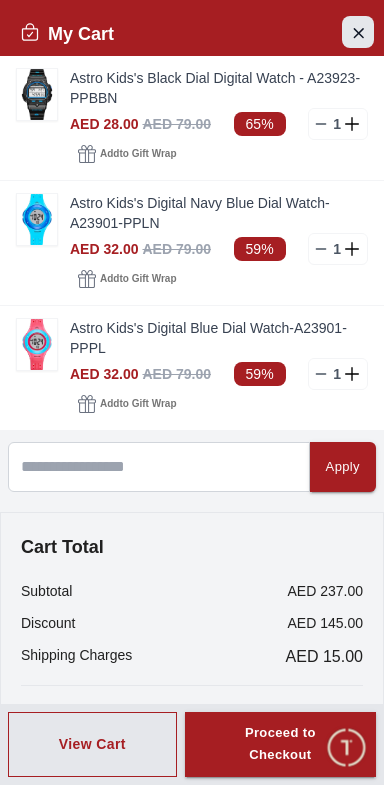 click 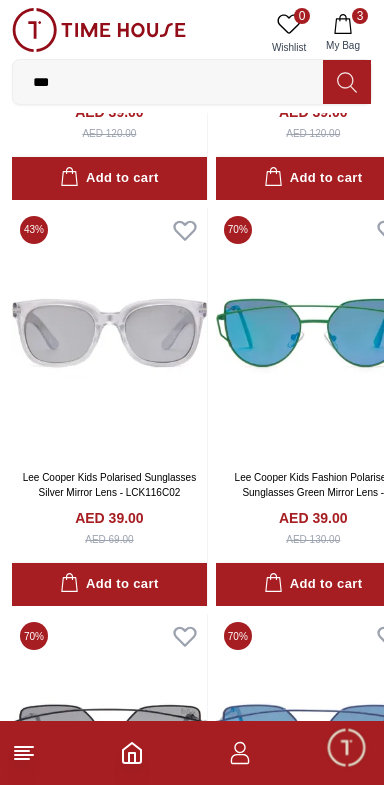 click at bounding box center [99, 30] 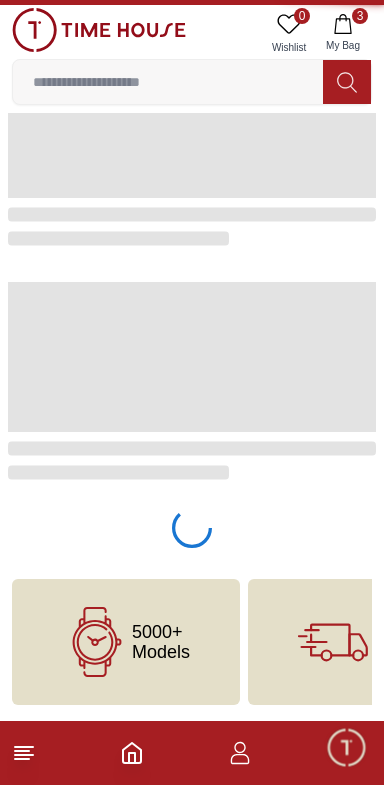 scroll, scrollTop: 0, scrollLeft: 0, axis: both 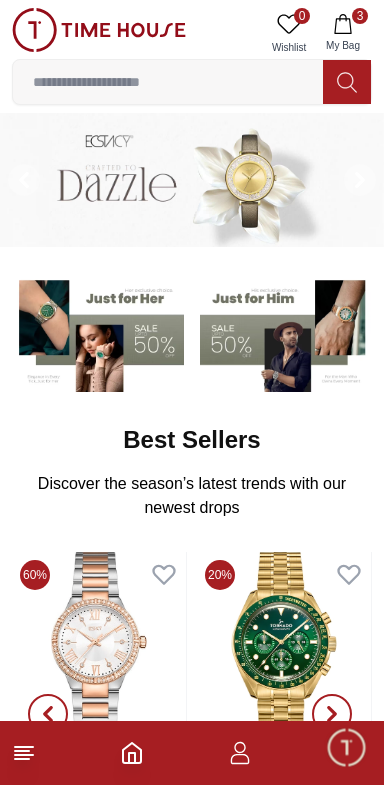 click at bounding box center [168, 82] 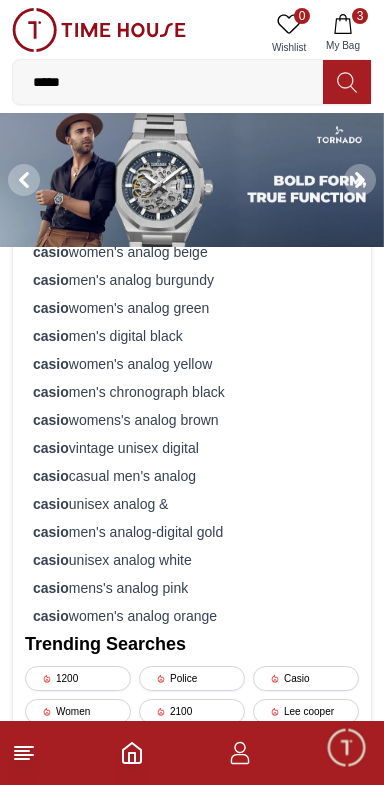 type on "*****" 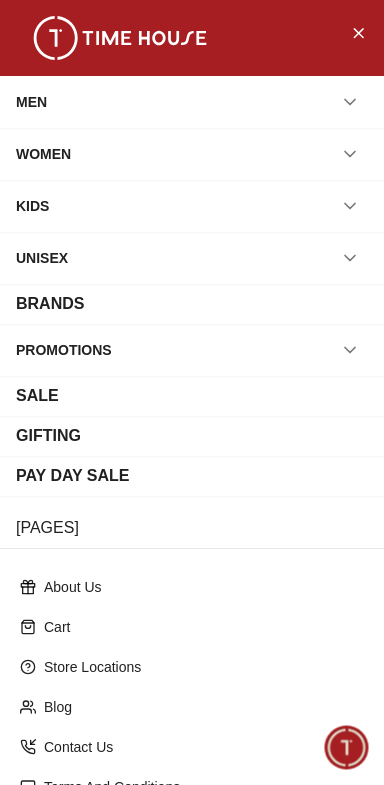 click on "BRANDS" at bounding box center (50, 304) 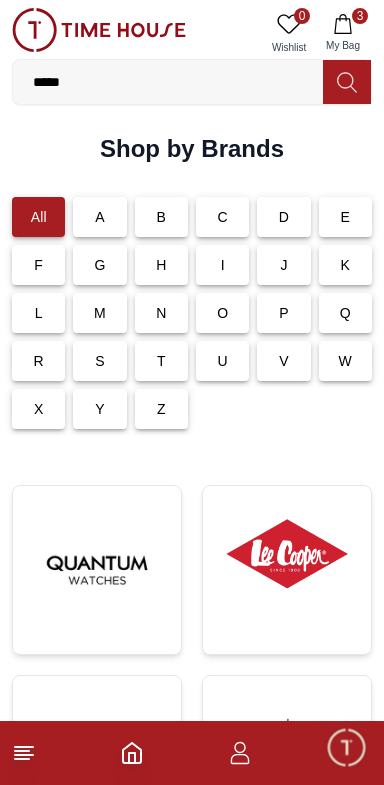 click on "Shop by Brands" at bounding box center (192, 149) 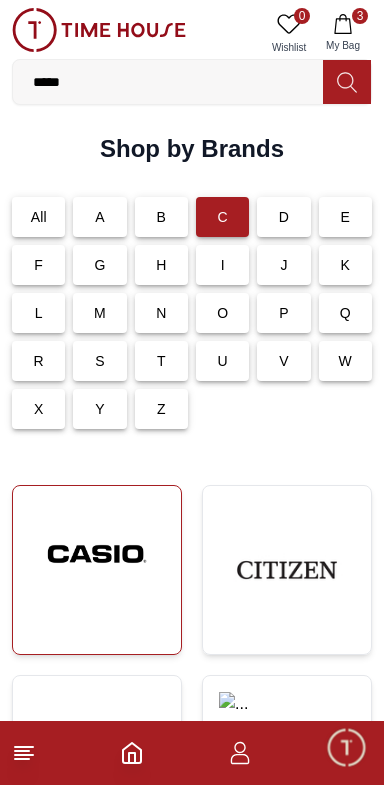 click at bounding box center [97, 554] 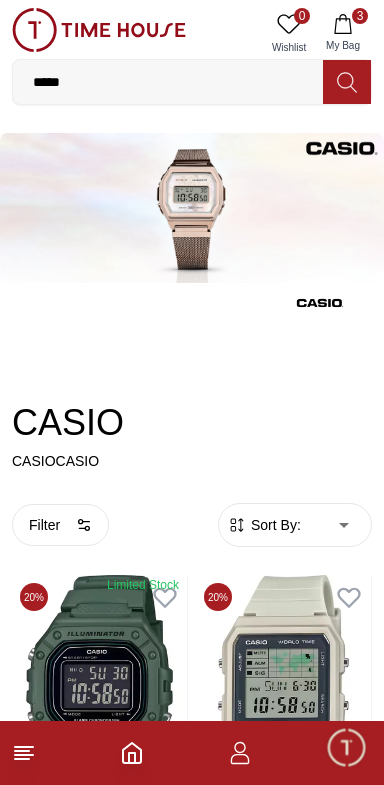 click on "100% Genuine products with International Warranty Shop From UAE | العربية | Currency | 0 Wishlist 3 My Bag ***** casio cabin_bag cabin bag casio women's digital green casio women's analog beige casio men's analog burgundy casio women's analog green casio men's digital black casio women's analog yellow casio men's chronograph black casio womens's analog brown casio vintage unisex digital casio casual men's analog casio unisex analog & casio men's analog-digital gold casio unisex analog white casio mens's analog pink casio women's analog orange Trending Searches 1200 Police Casio Women 2100 Lee cooper Beverly hills Watch Seiko Beverly Top Brands Quantum Carlton Astro CITIZEN Help Our Stores My Account 0 Wishlist 3 My Bag Home Casio CASIO CASIOCASIO Filter By Clear Case Size (Mm) 36.3 34 45 42.1 32.1 40 28.6 25 20.7 34.9 26.5 43.5 37 Case Diameter (Mm) 42 40 37 34 38 45 43.8 41 33.2 36.3 42.1 51.4 52.2 38.8 29.8 48.3 31.1 38.6 34.8 34.4 37.4 35.2 48.8 30.4 24.6 28.6 23" at bounding box center (192, 2288) 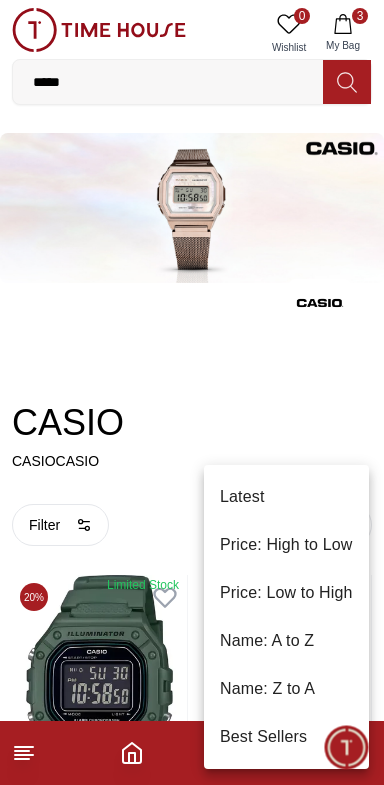 click on "Price: Low to High" at bounding box center (286, 593) 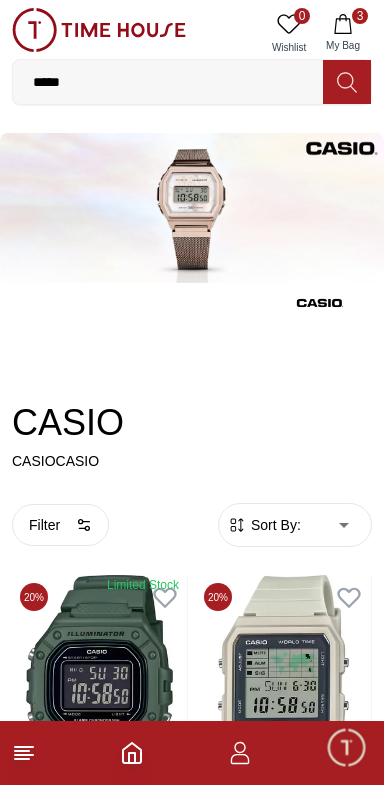 type on "*" 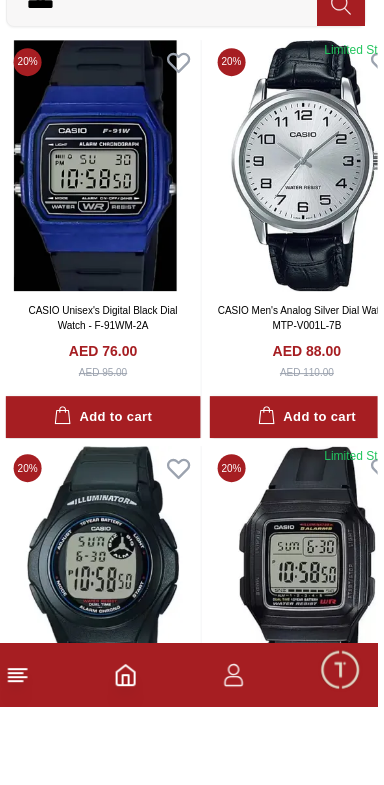 scroll, scrollTop: 1273, scrollLeft: 0, axis: vertical 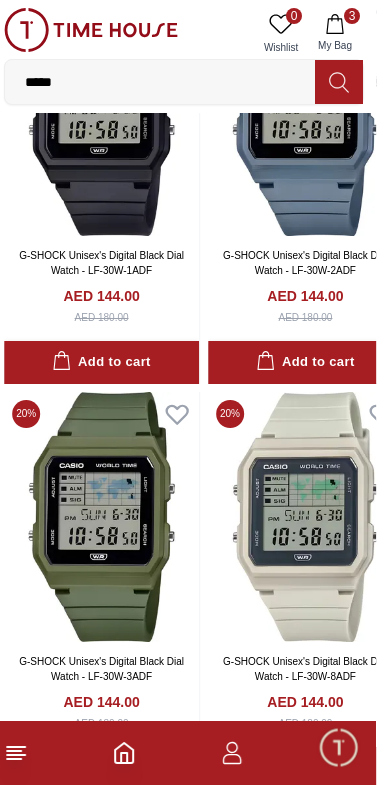 click on "*****" at bounding box center [168, 82] 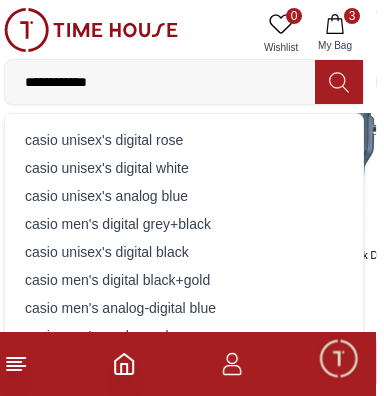 type on "**********" 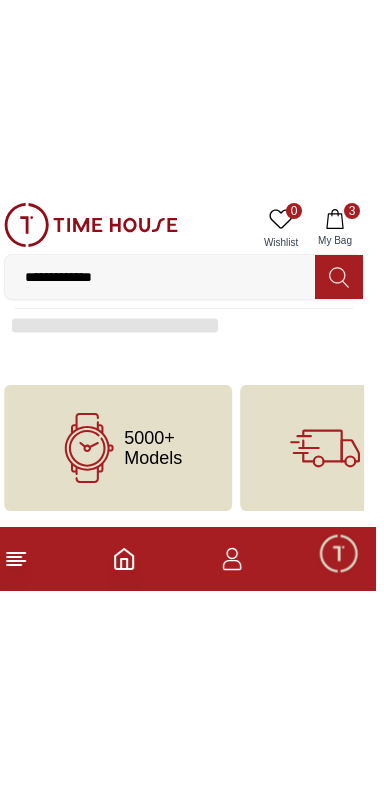 scroll, scrollTop: 0, scrollLeft: 0, axis: both 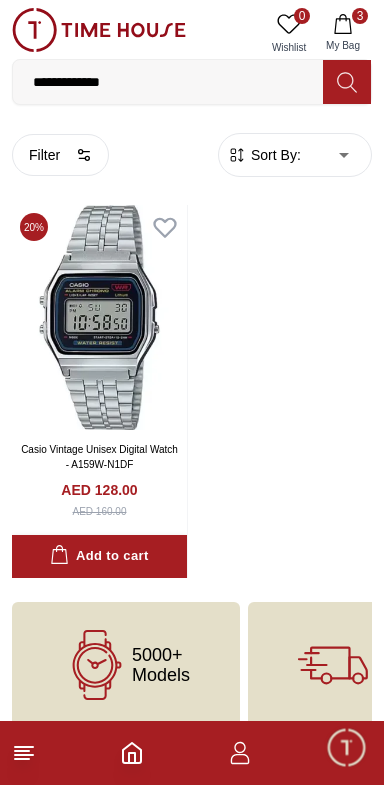 click on "**********" at bounding box center [168, 82] 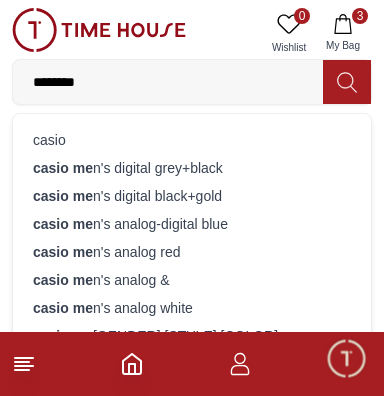 type on "*********" 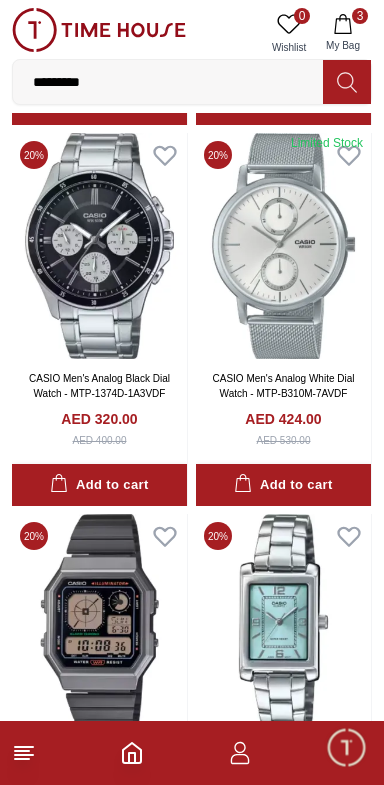 scroll, scrollTop: 2733, scrollLeft: 0, axis: vertical 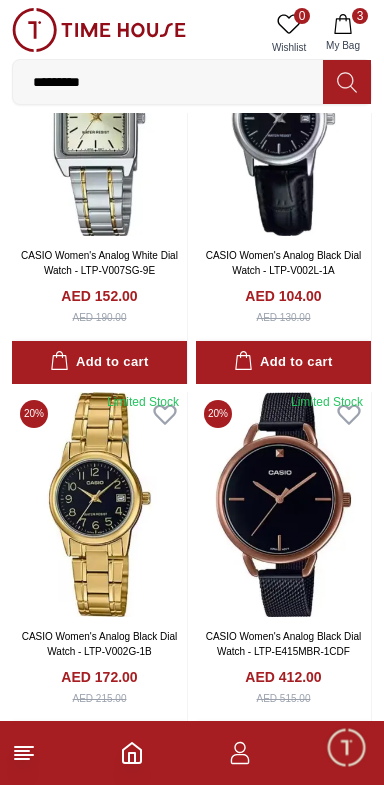 click on "*********" at bounding box center (168, 82) 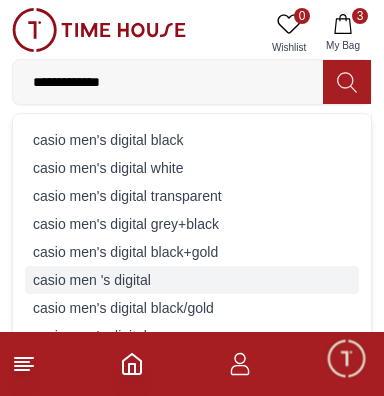 type on "**********" 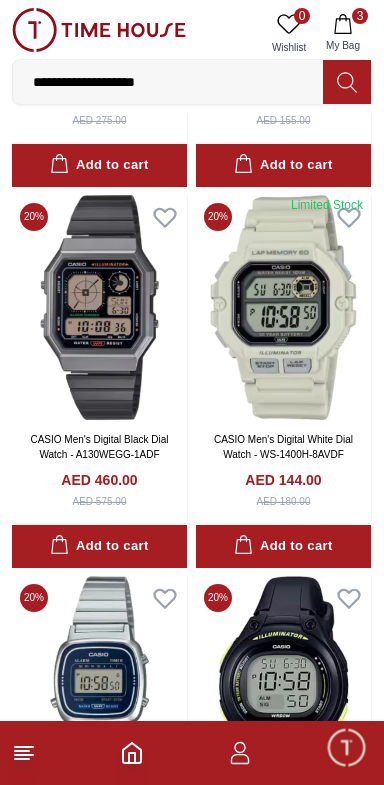 scroll, scrollTop: 1155, scrollLeft: 0, axis: vertical 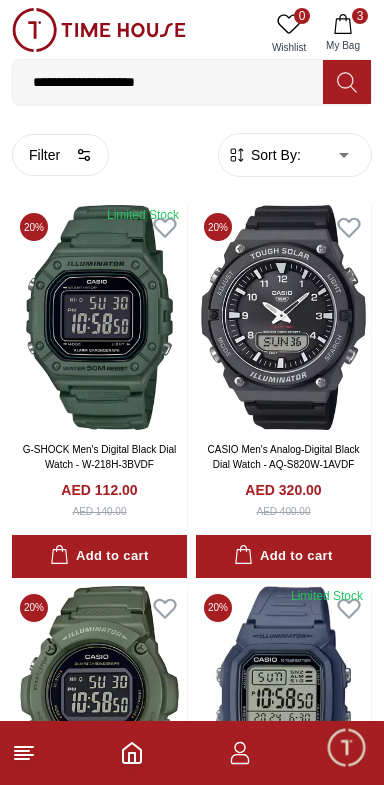 click on "0 Wishlist" at bounding box center [289, 33] 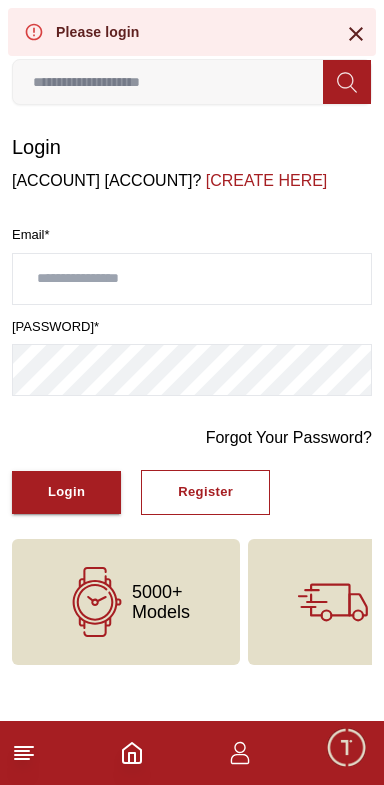 click 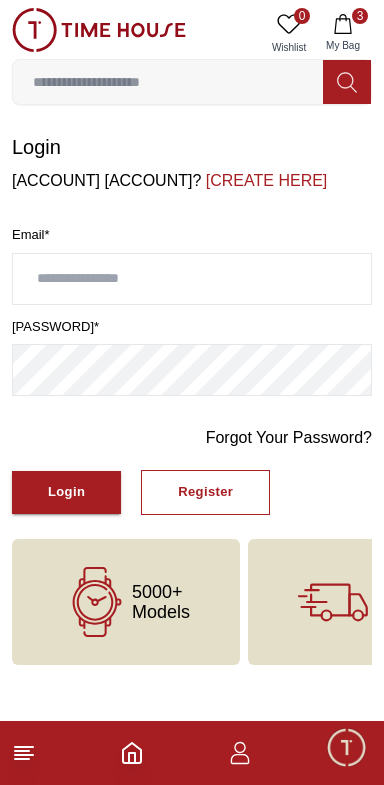 click at bounding box center [168, 82] 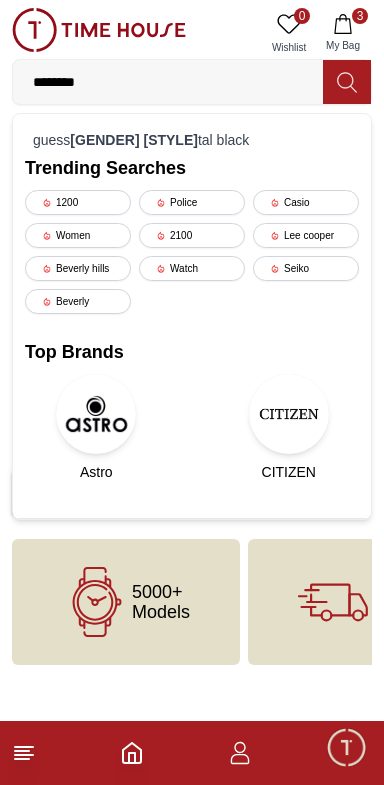 type on "********" 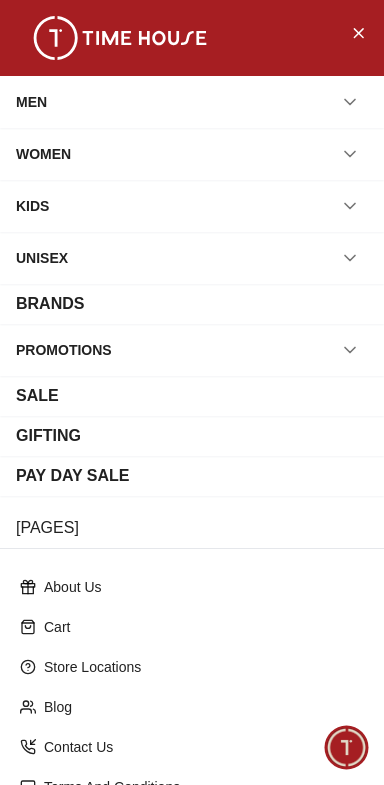 click 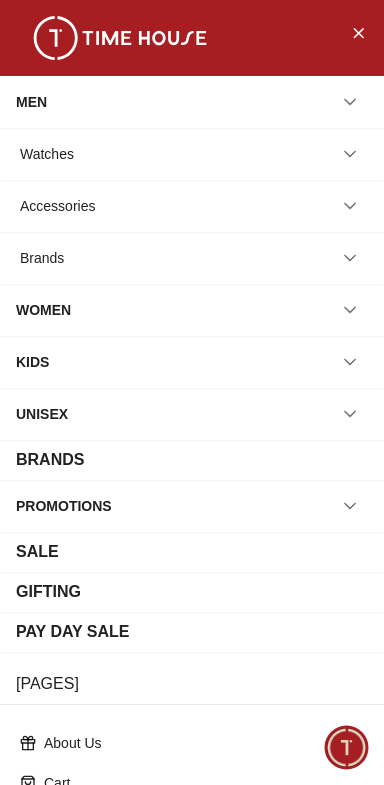 click 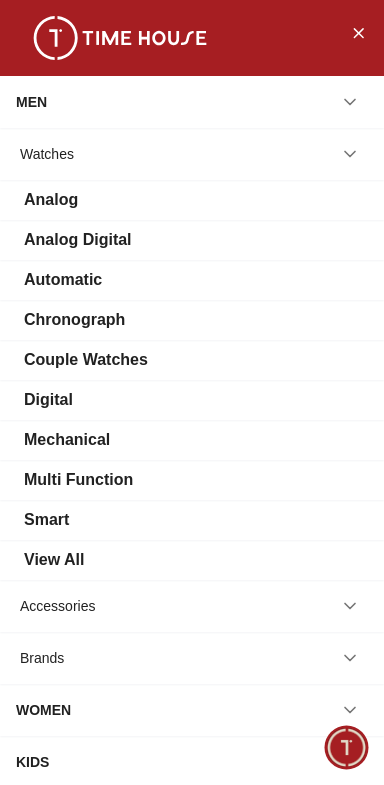 click on "Digital" at bounding box center [192, 400] 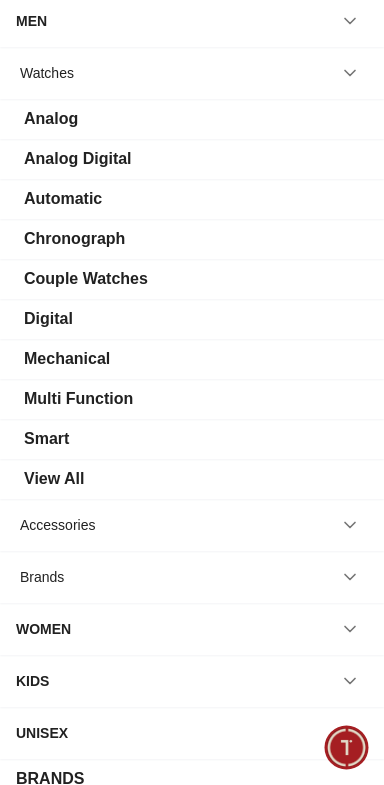scroll, scrollTop: 82, scrollLeft: 0, axis: vertical 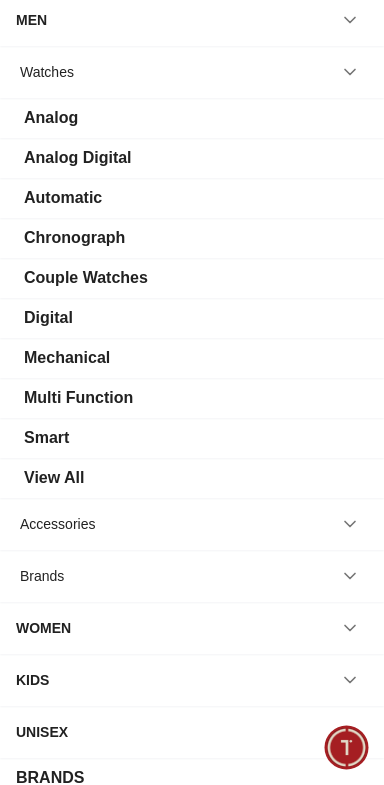 click on "Digital" at bounding box center (48, 318) 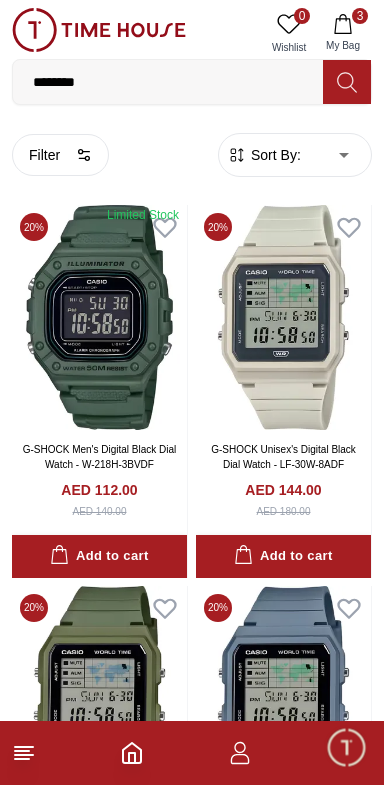 click 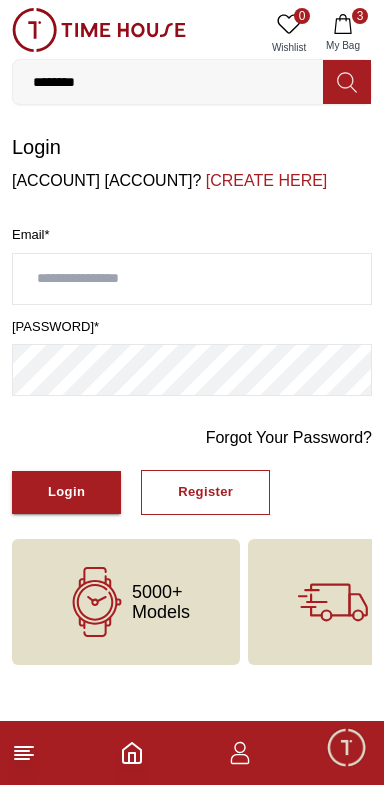 click at bounding box center [192, 279] 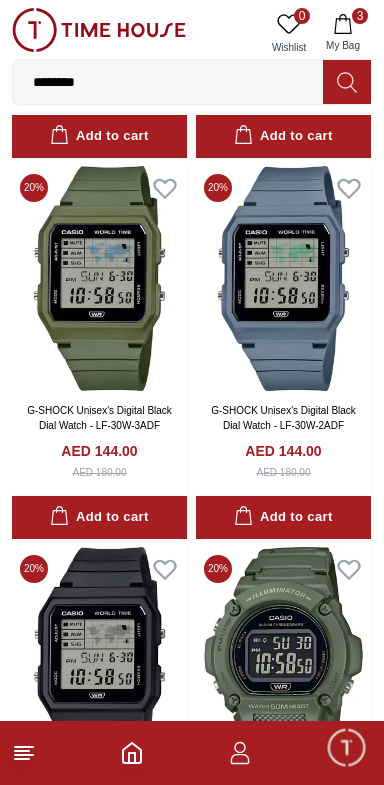 scroll, scrollTop: 423, scrollLeft: 0, axis: vertical 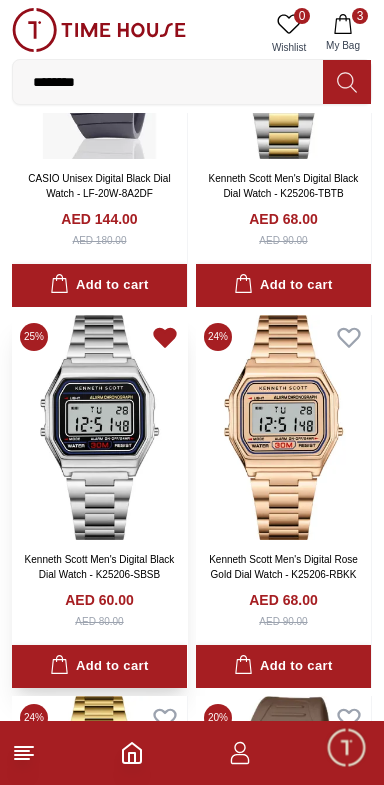 click 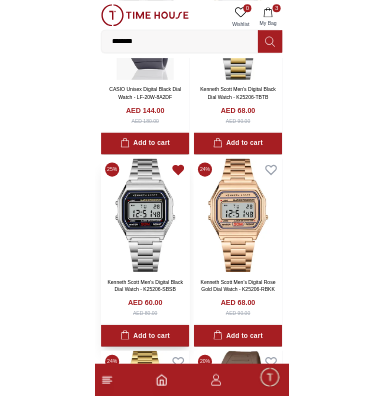 scroll, scrollTop: 0, scrollLeft: 0, axis: both 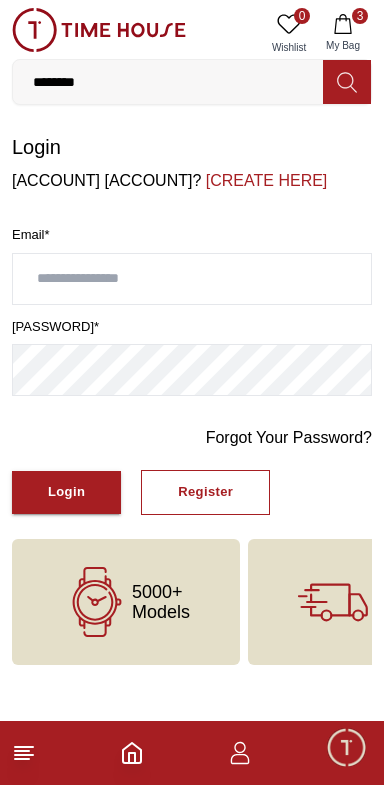 click at bounding box center [192, 279] 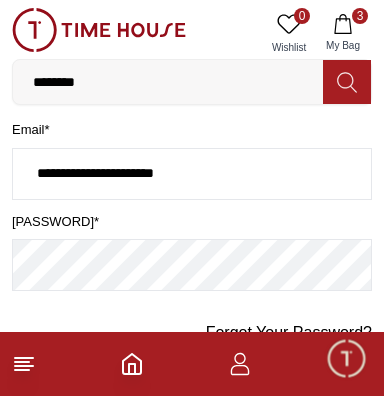 scroll, scrollTop: 109, scrollLeft: 0, axis: vertical 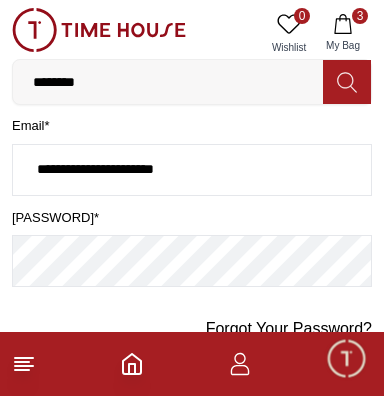 type on "**********" 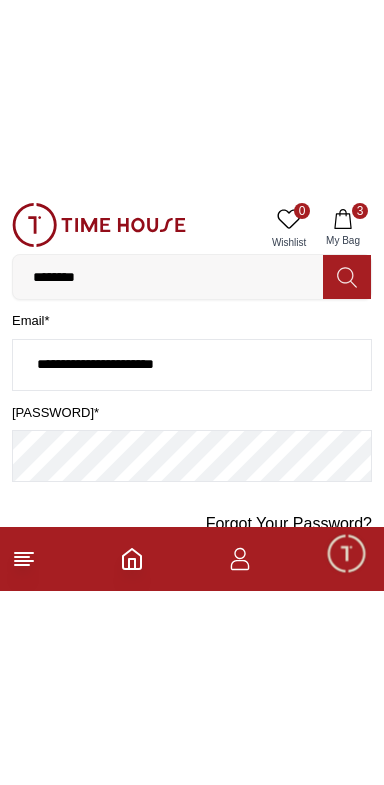 scroll, scrollTop: 0, scrollLeft: 0, axis: both 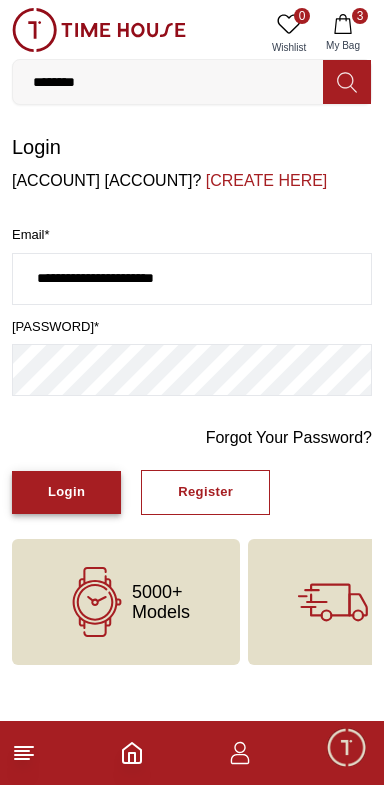 click on "Login" at bounding box center (66, 492) 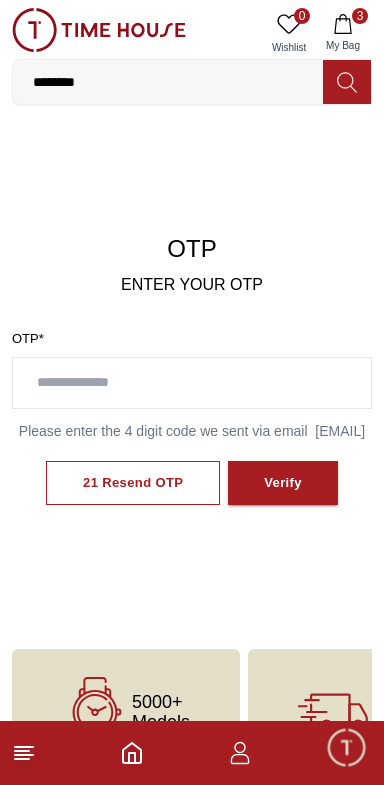 click at bounding box center (192, 383) 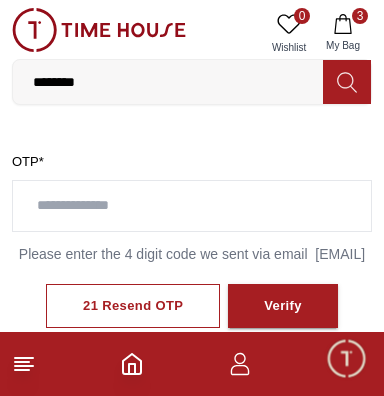 scroll, scrollTop: 183, scrollLeft: 0, axis: vertical 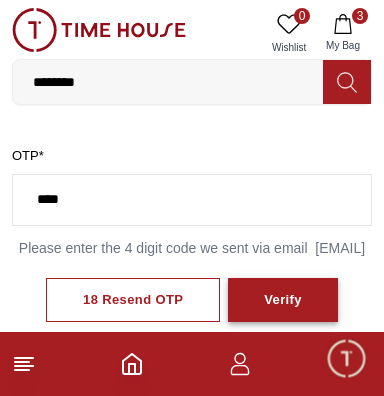 click on "Verify" at bounding box center (283, 300) 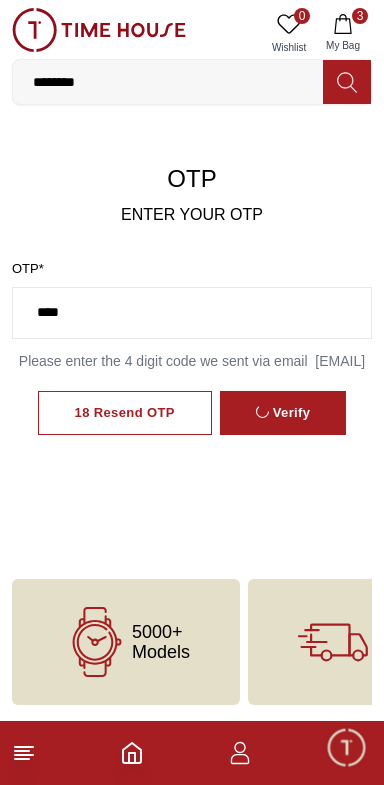 scroll, scrollTop: 129, scrollLeft: 0, axis: vertical 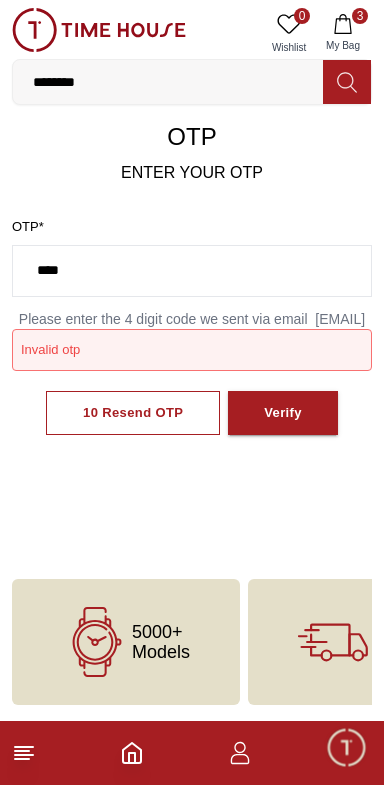 click on "****" at bounding box center (192, 271) 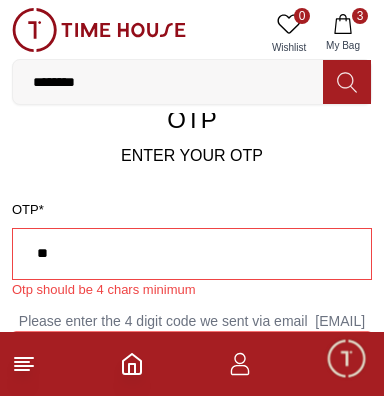 type on "*" 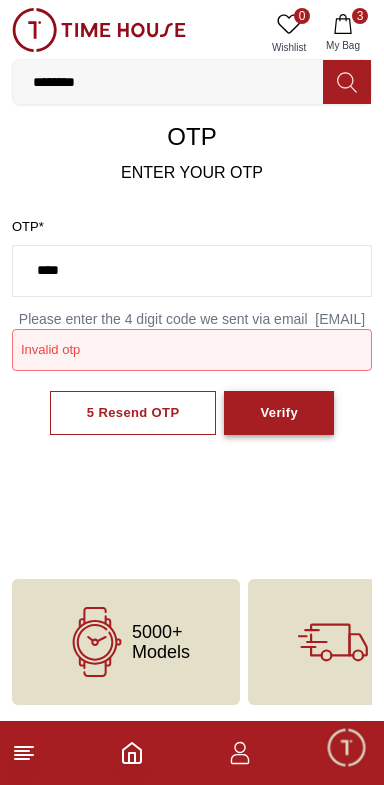 type on "****" 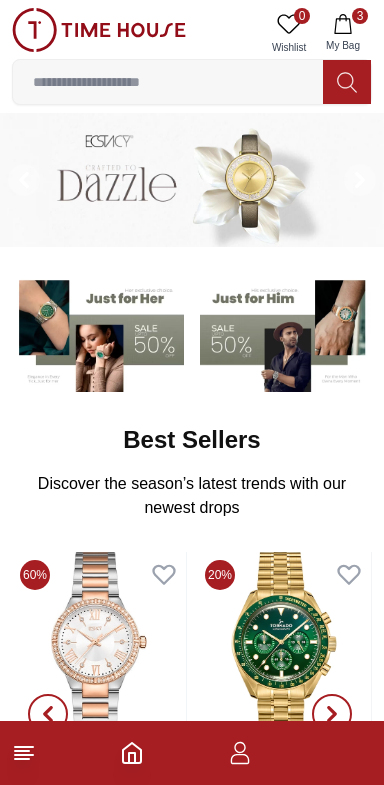 scroll, scrollTop: 0, scrollLeft: 0, axis: both 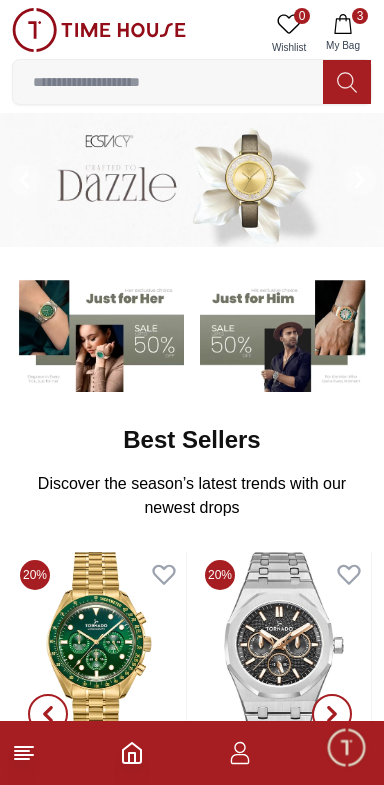 click 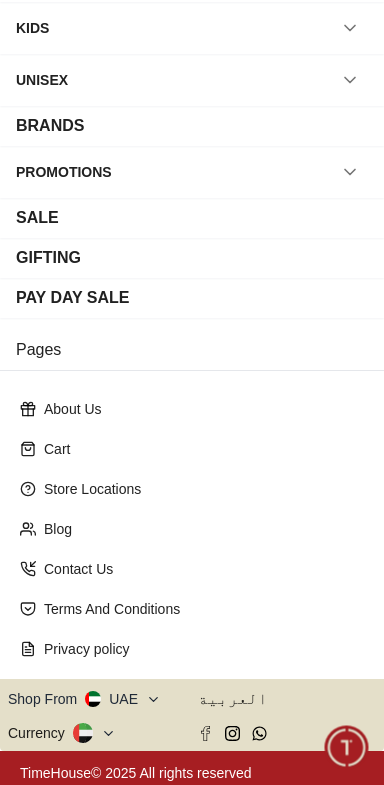 scroll, scrollTop: 187, scrollLeft: 0, axis: vertical 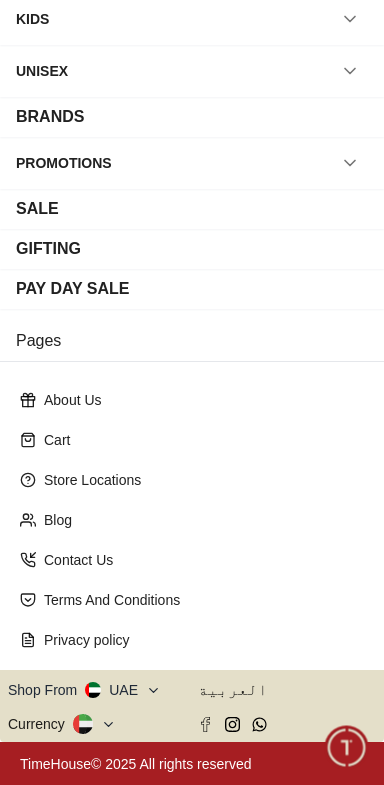 click on "Shop From UAE" at bounding box center [84, 690] 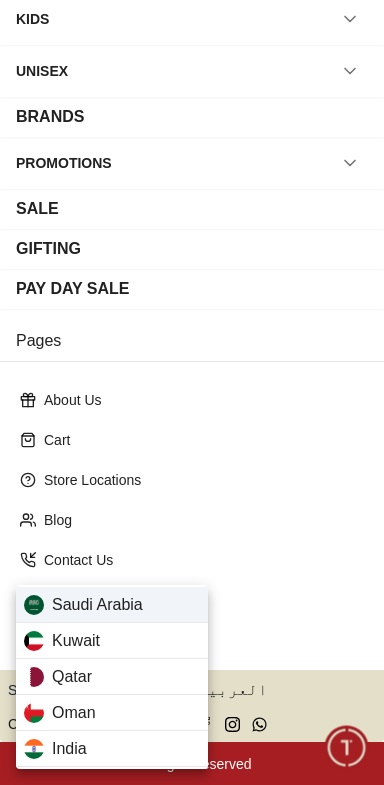 click on "Saudi Arabia" at bounding box center [112, 605] 